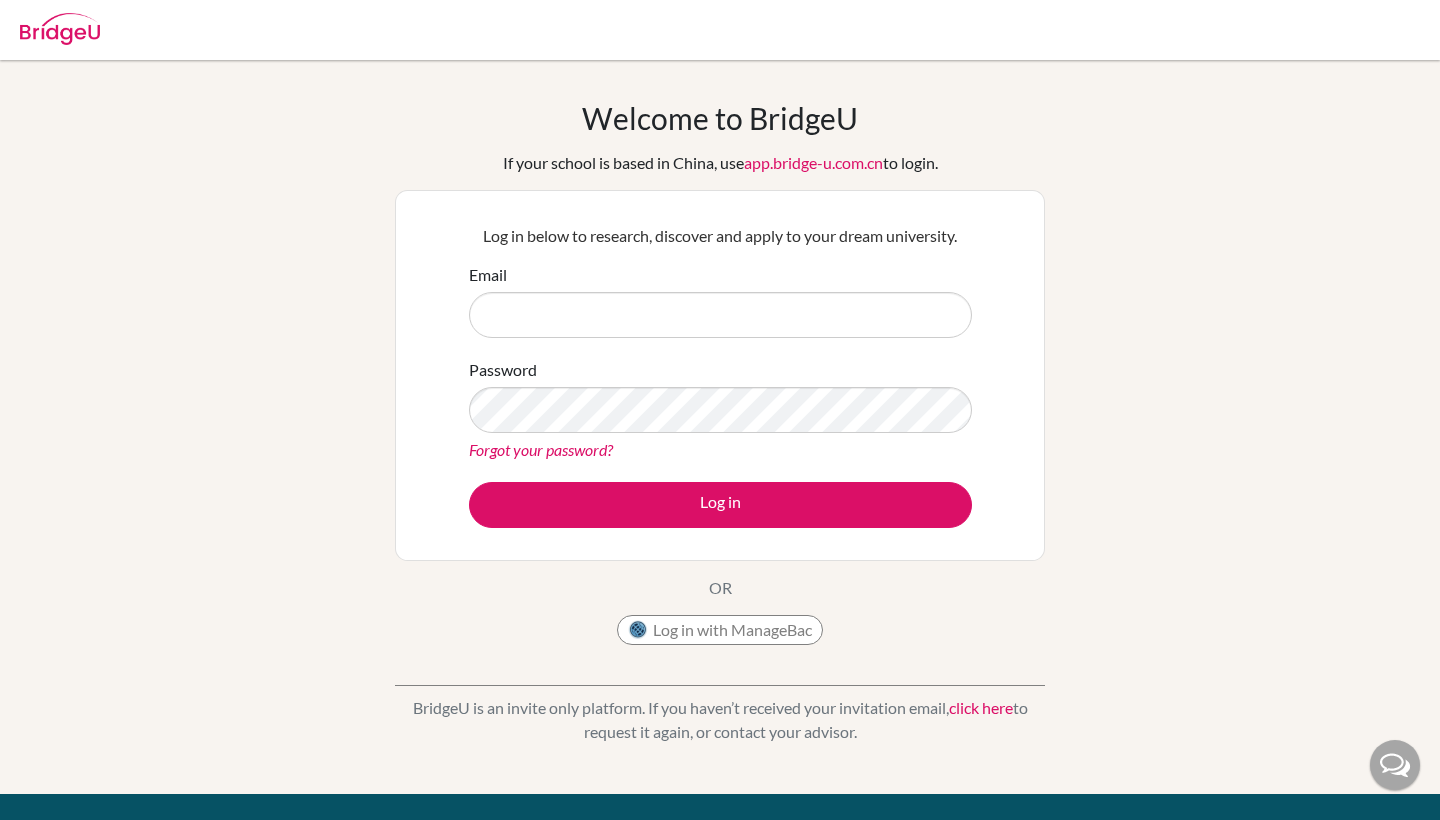 scroll, scrollTop: 0, scrollLeft: 0, axis: both 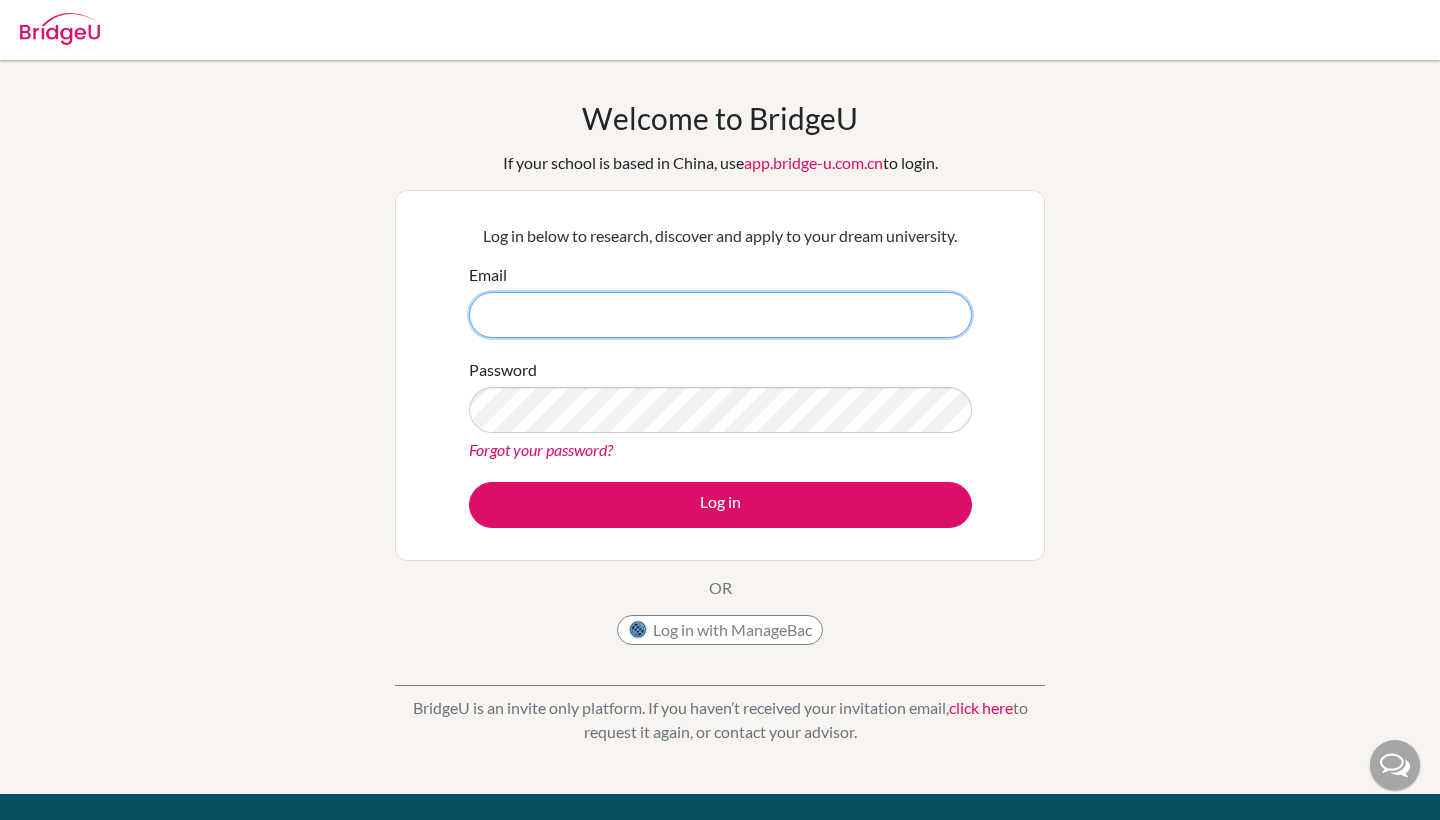 paste on "e: [USERNAME]@[DOMAIN]" 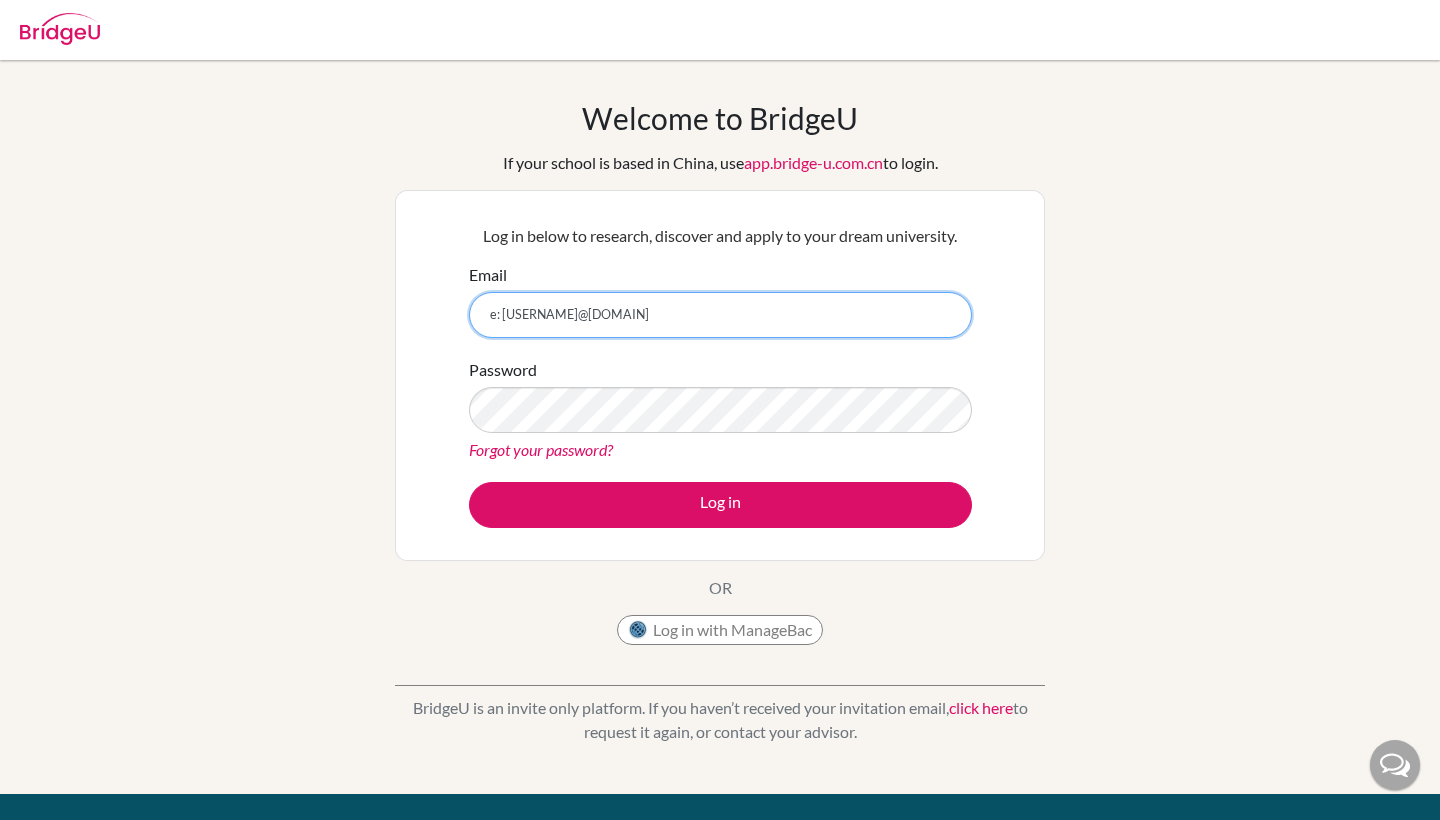 click on "e: [USERNAME]@[DOMAIN]" at bounding box center (720, 315) 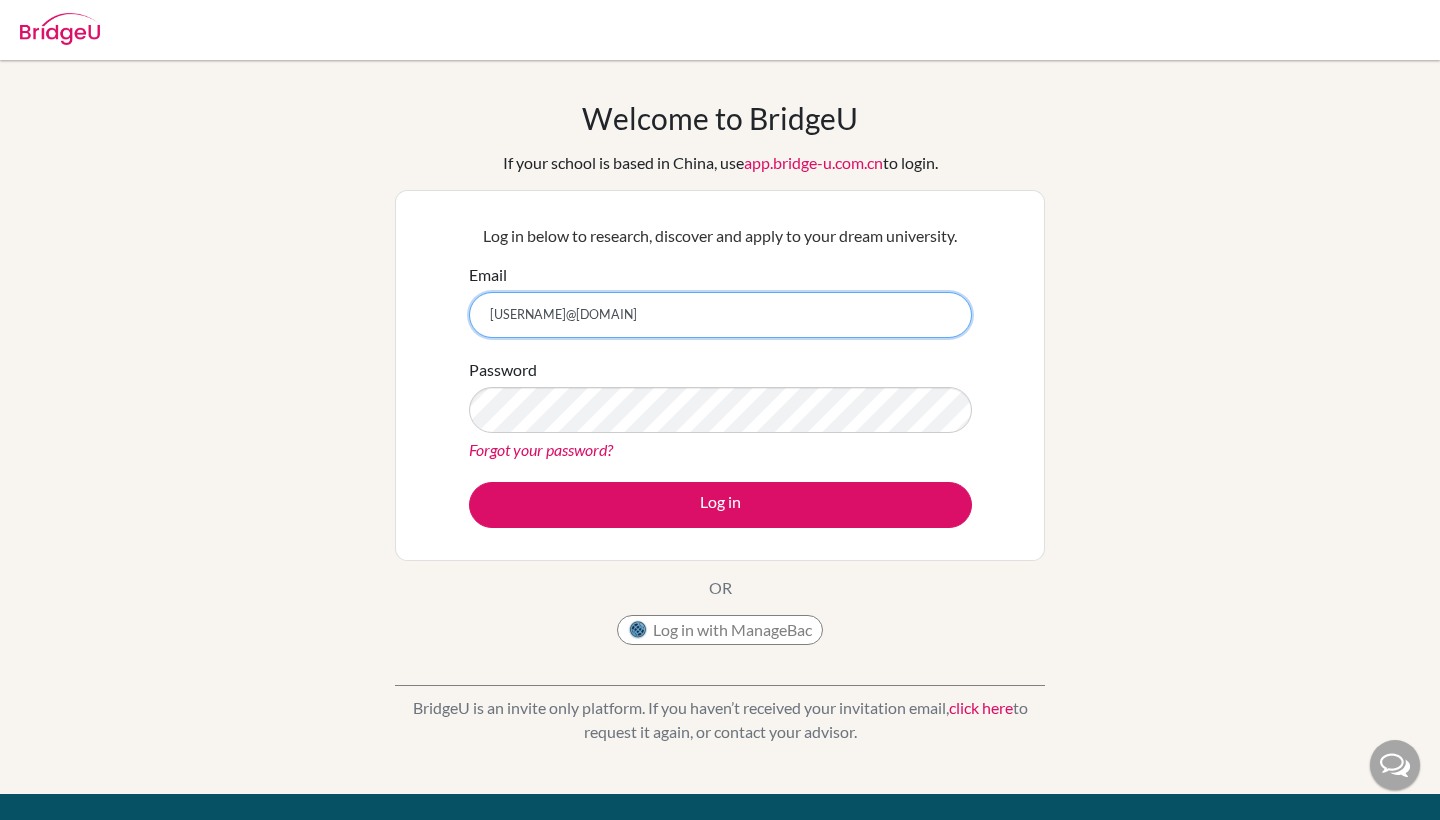 type on "[USERNAME]@[DOMAIN]" 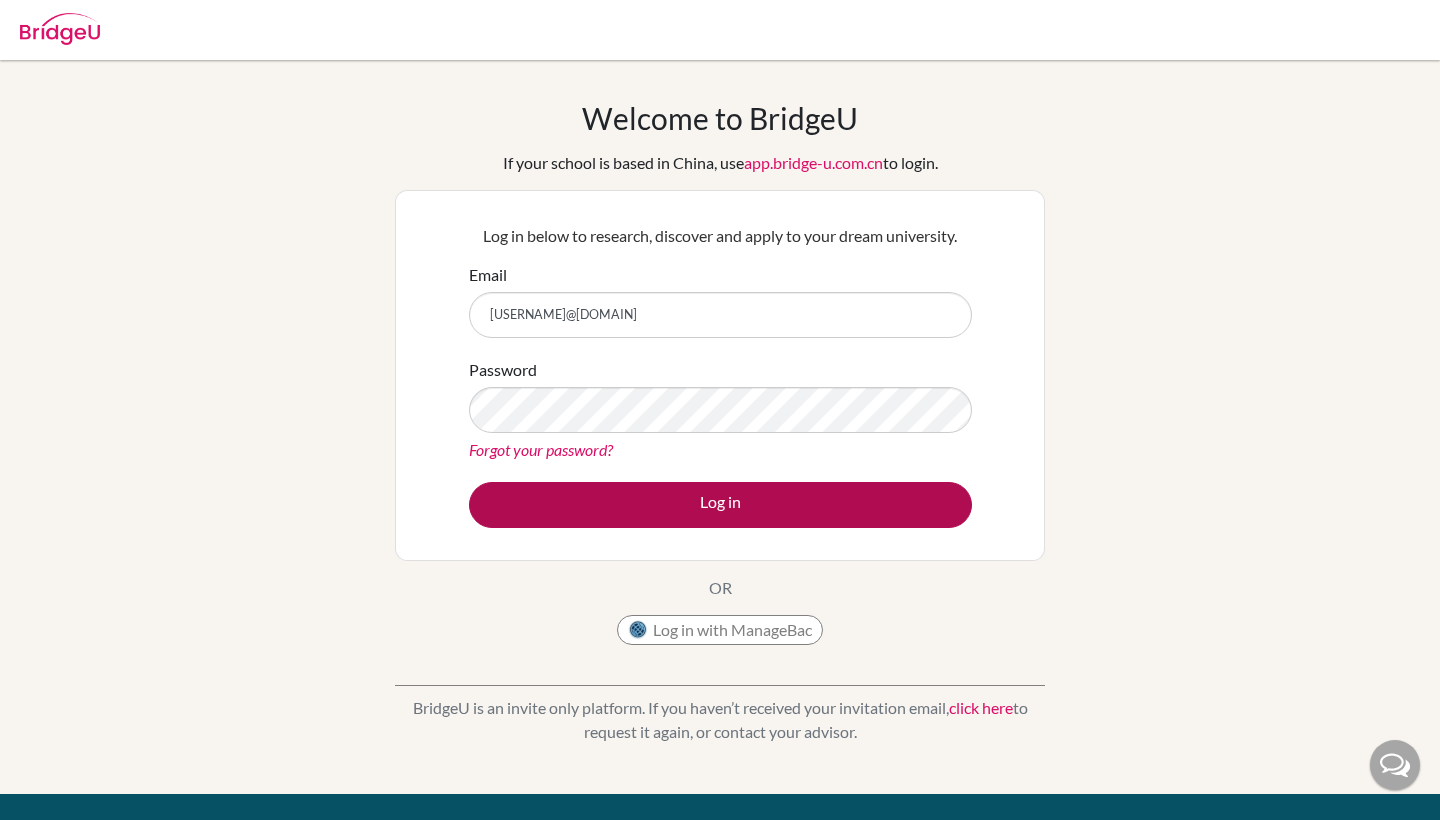 click on "Log in" at bounding box center [720, 505] 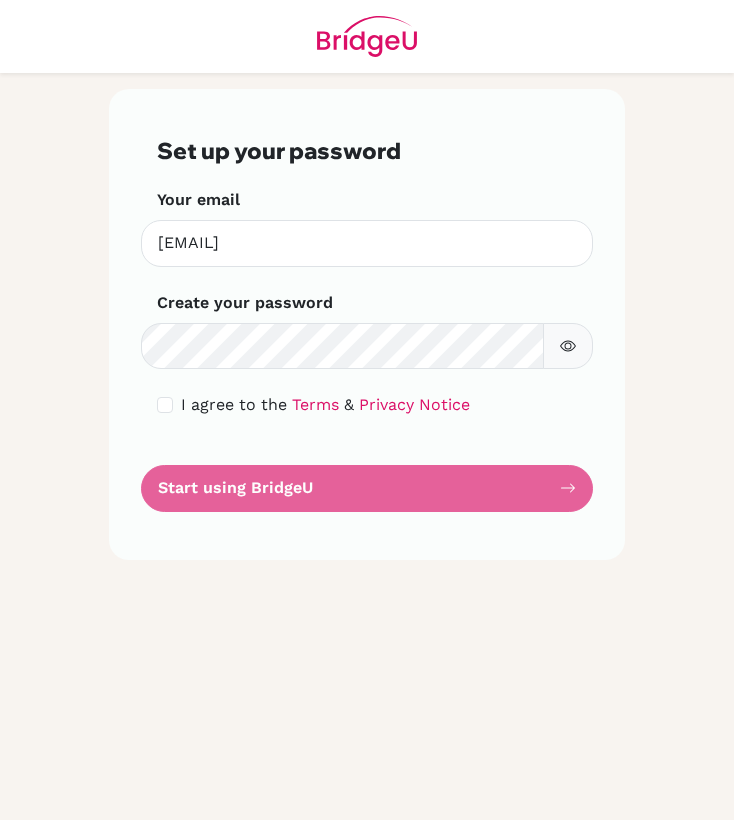 scroll, scrollTop: 0, scrollLeft: 0, axis: both 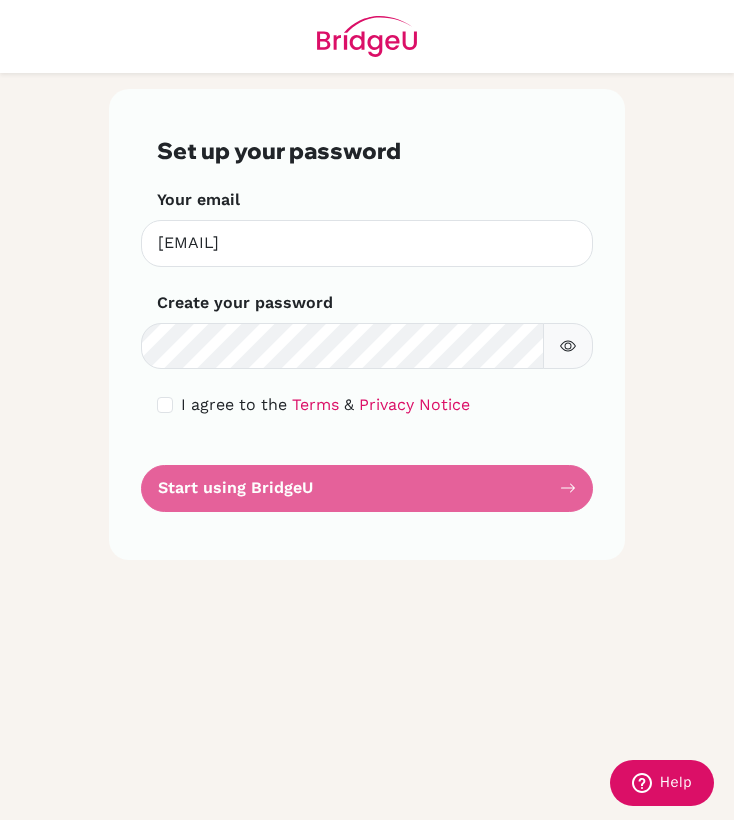 click at bounding box center (165, 405) 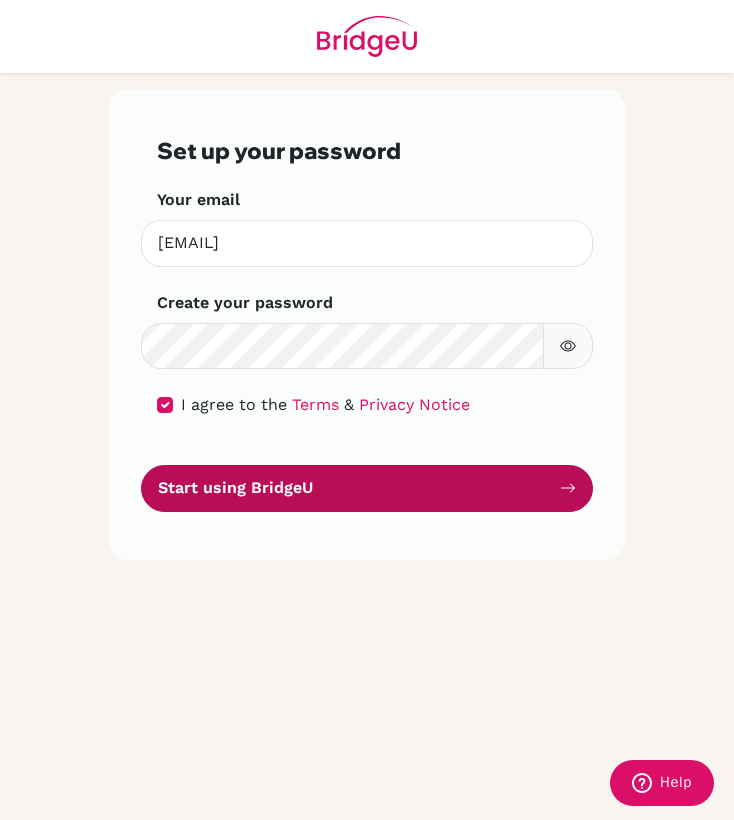 click on "Start using BridgeU" at bounding box center [367, 488] 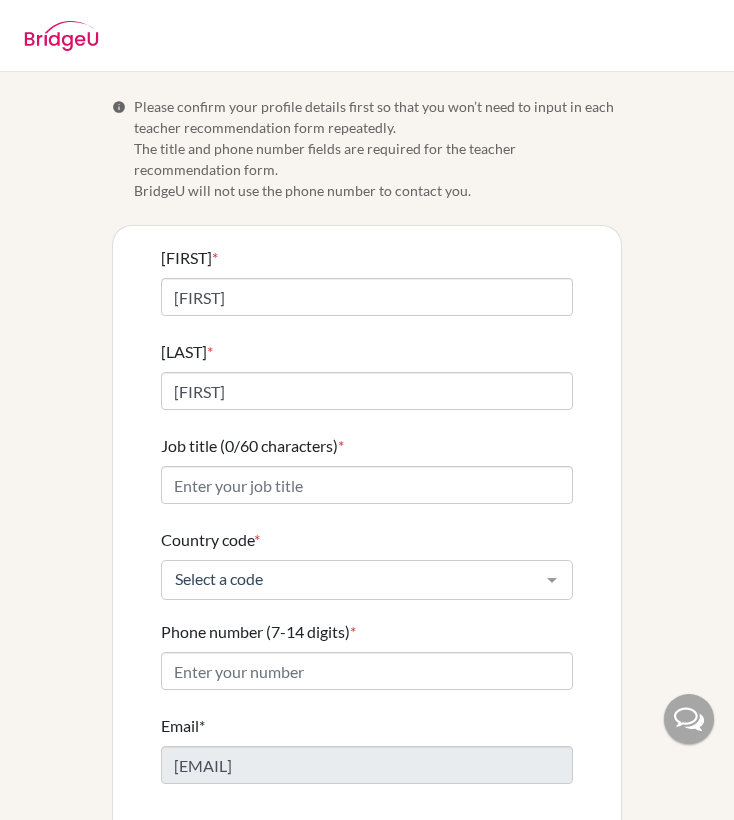 scroll, scrollTop: 0, scrollLeft: 0, axis: both 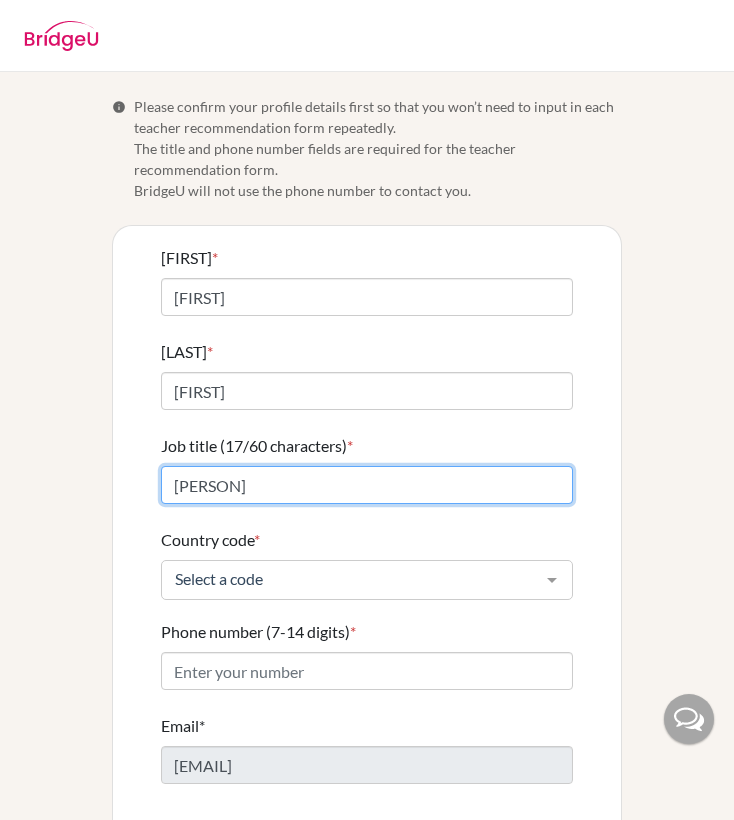 type on "Counselor Teacher" 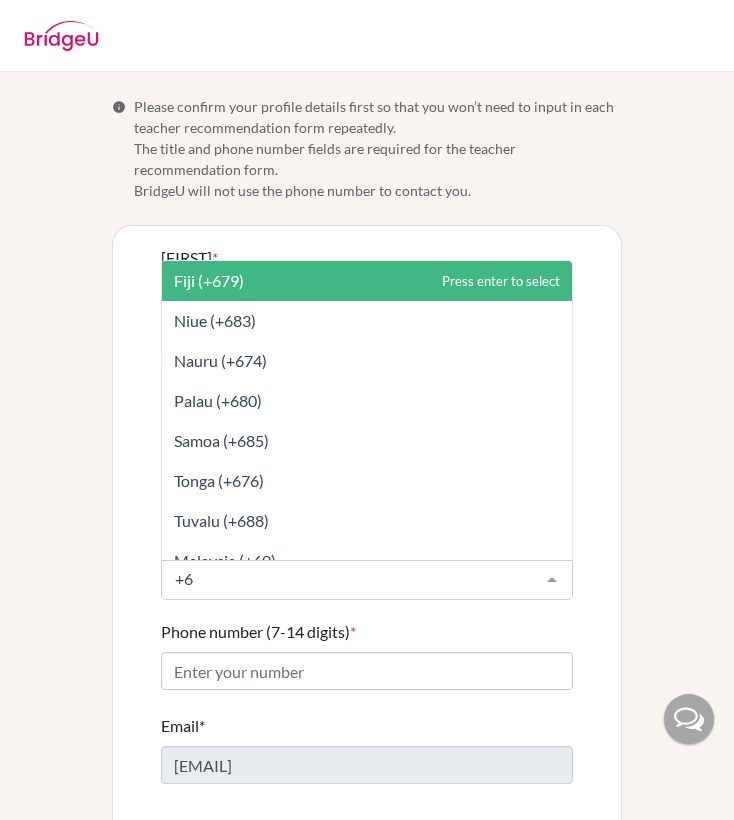 type on "+" 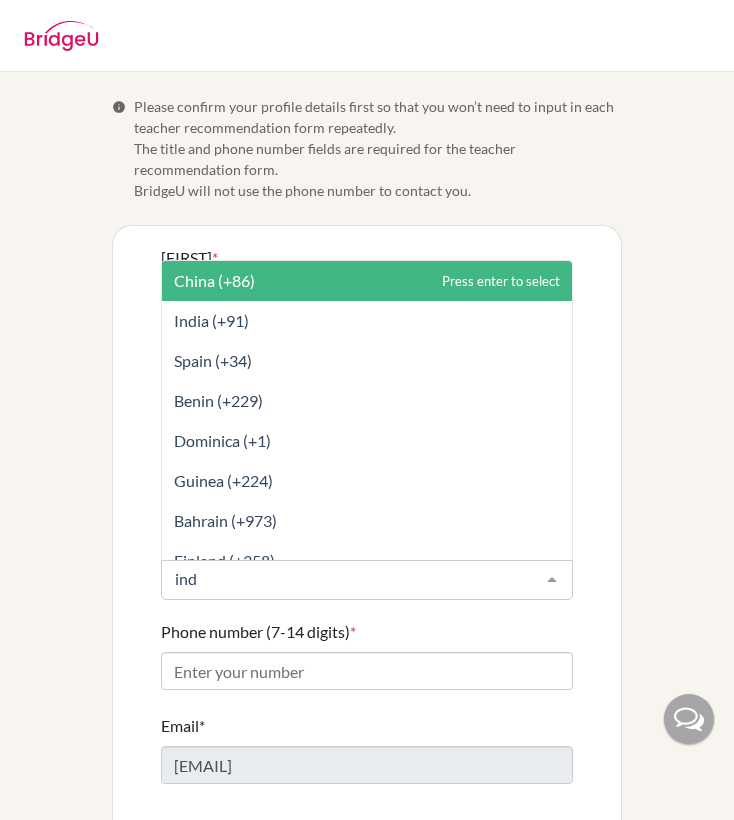 type on "indo" 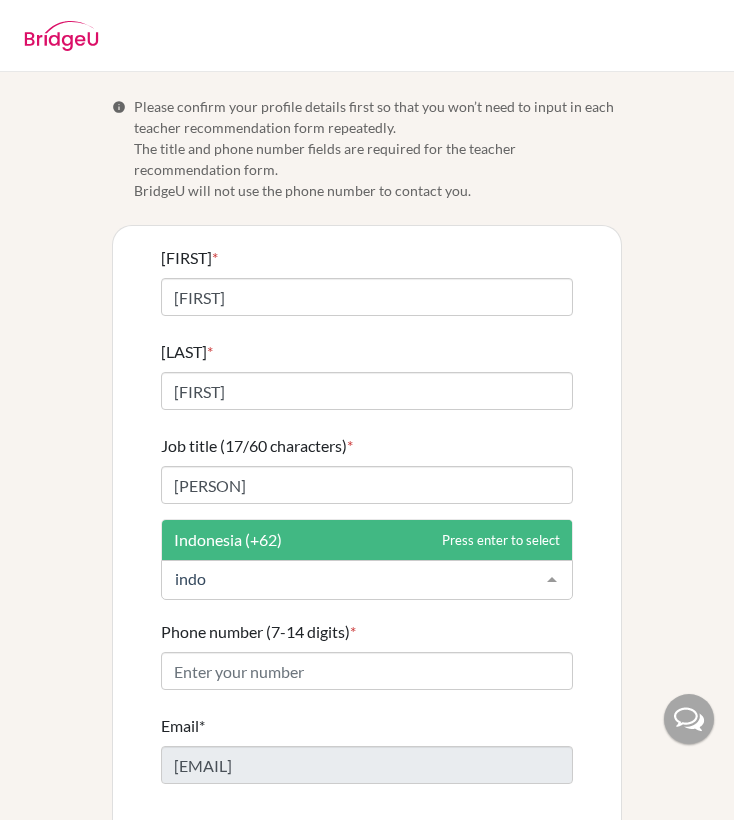click on "Indonesia (+62)" at bounding box center [367, 540] 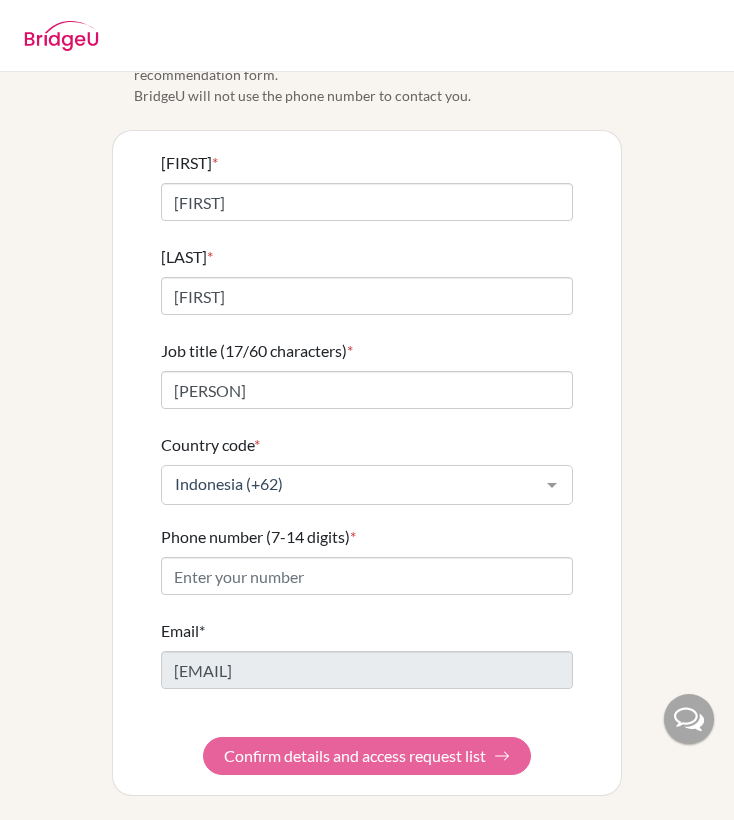 scroll, scrollTop: 95, scrollLeft: 0, axis: vertical 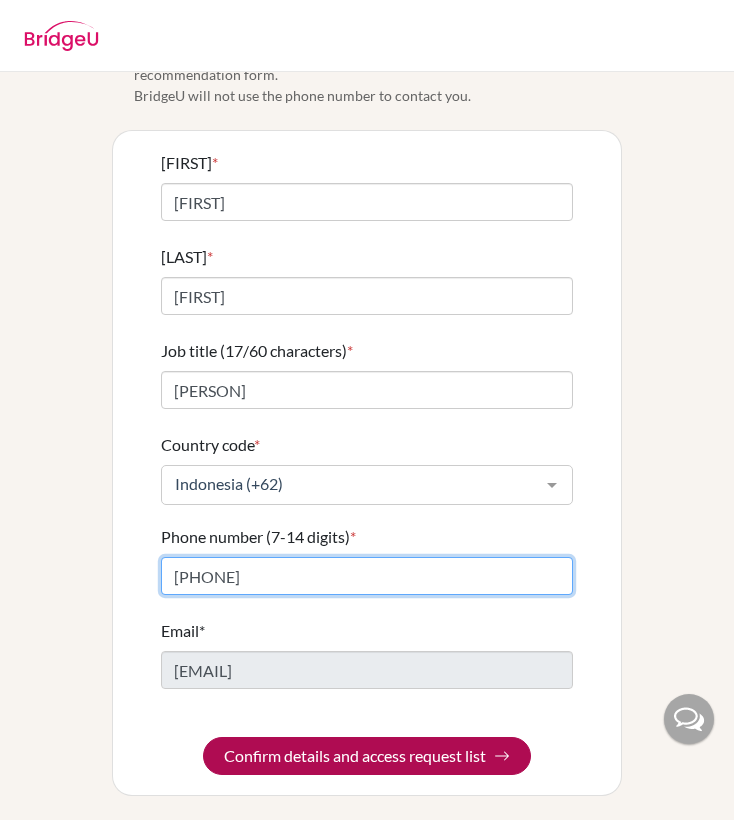type on "82179969661" 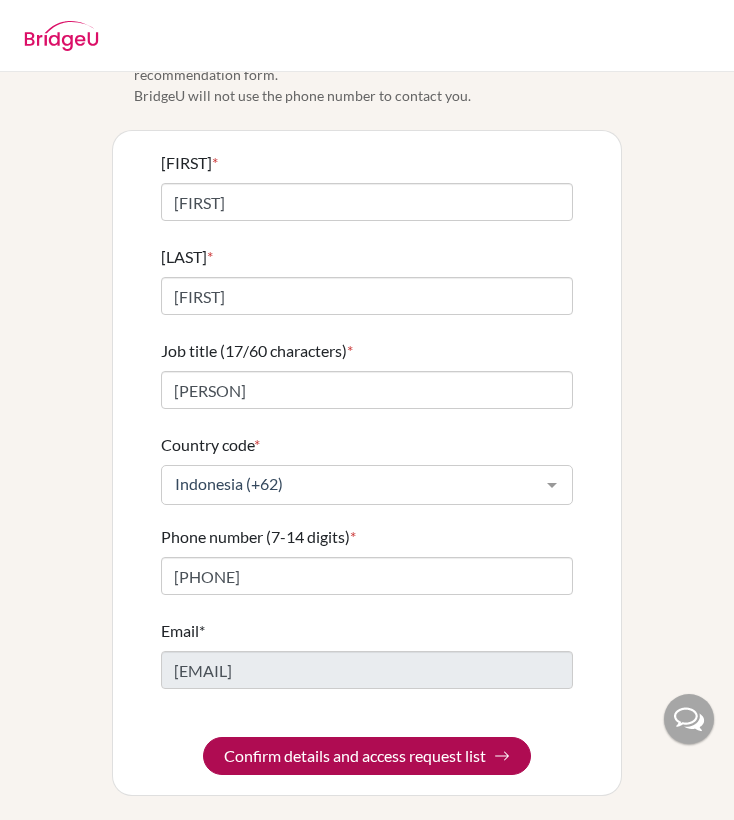 click on "Confirm details and access request list" at bounding box center (367, 756) 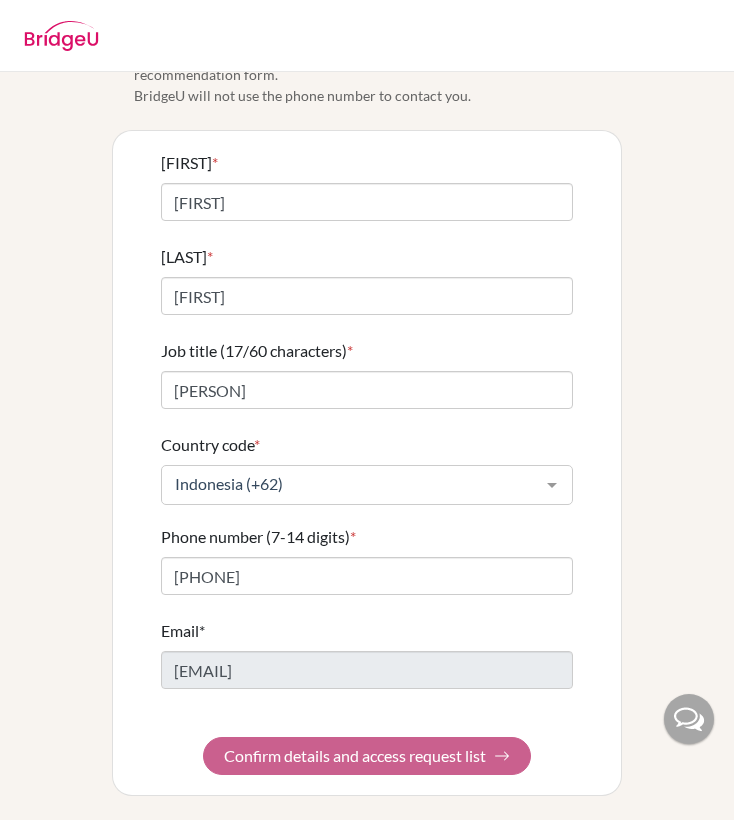 scroll, scrollTop: 0, scrollLeft: 0, axis: both 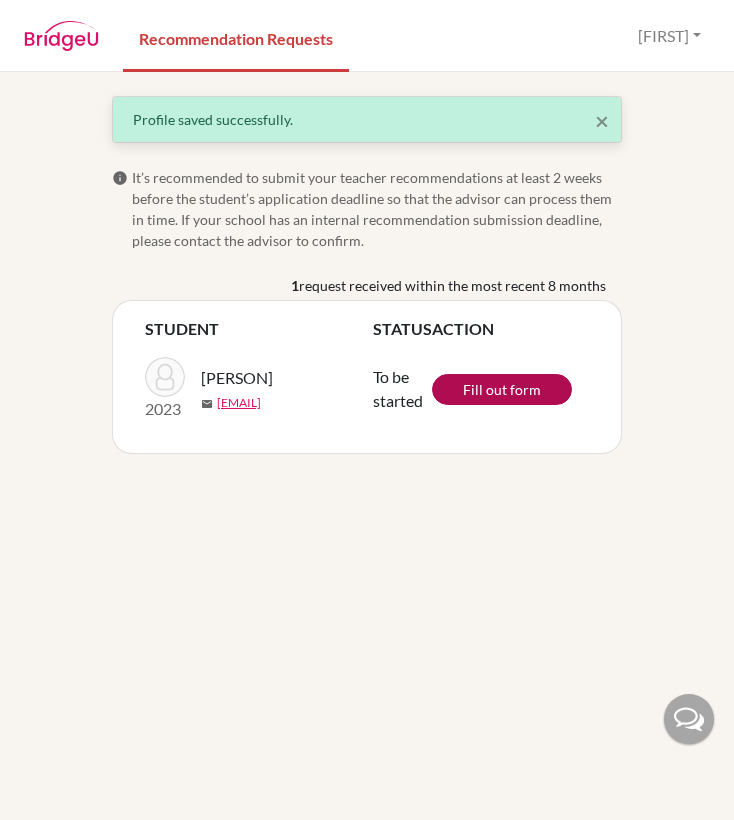 click on "Fill out form" at bounding box center (502, 389) 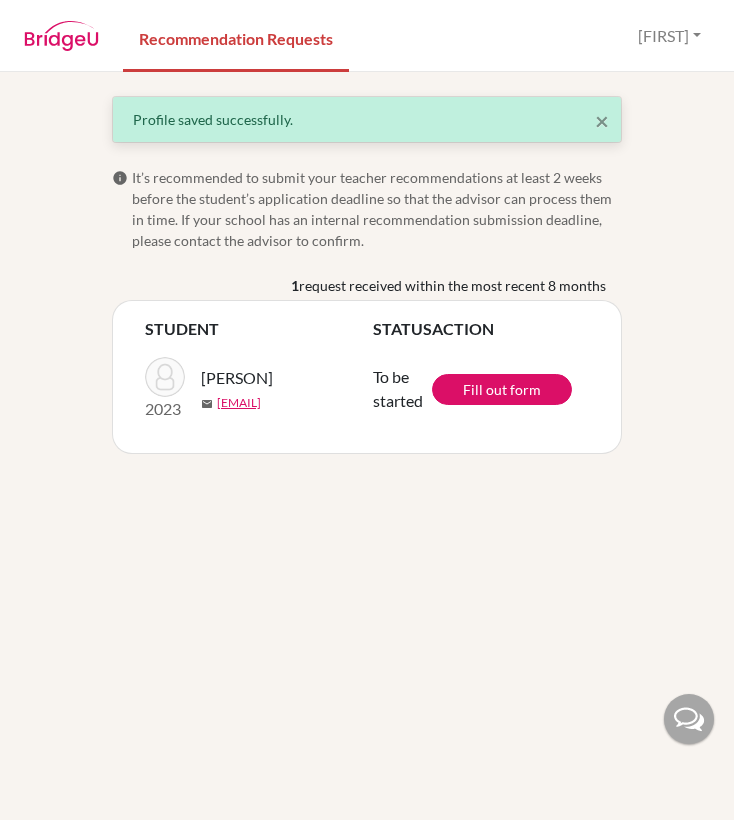 click on "Profile saved successfully." at bounding box center [367, 119] 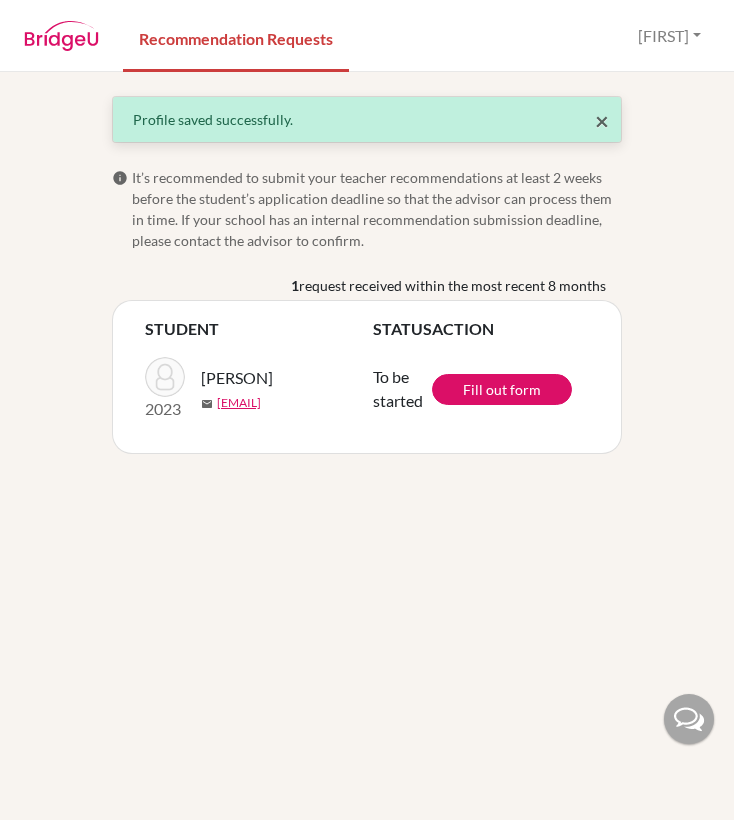 click on "×" at bounding box center [602, 120] 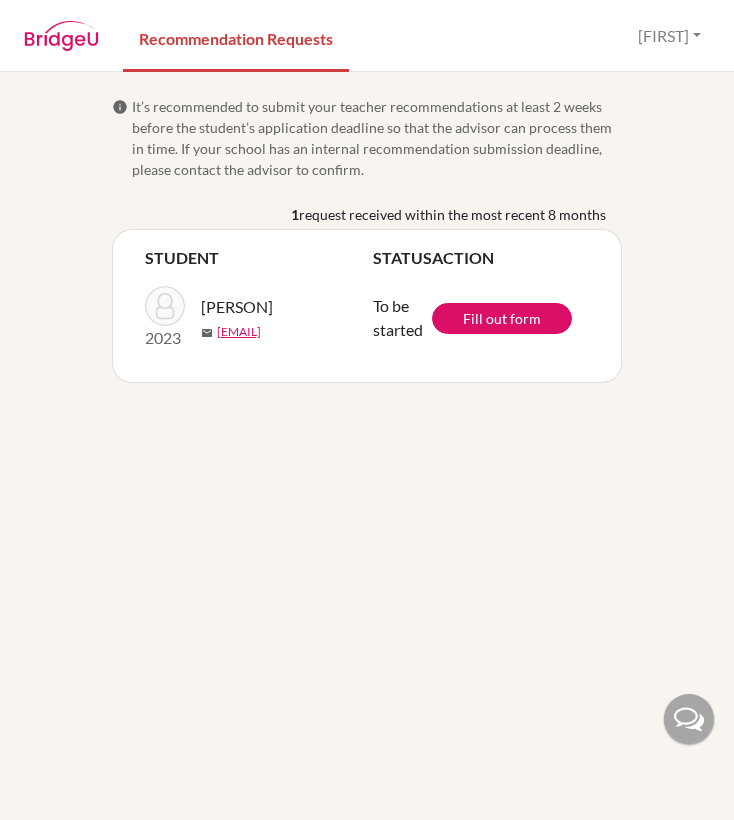 scroll, scrollTop: 0, scrollLeft: 0, axis: both 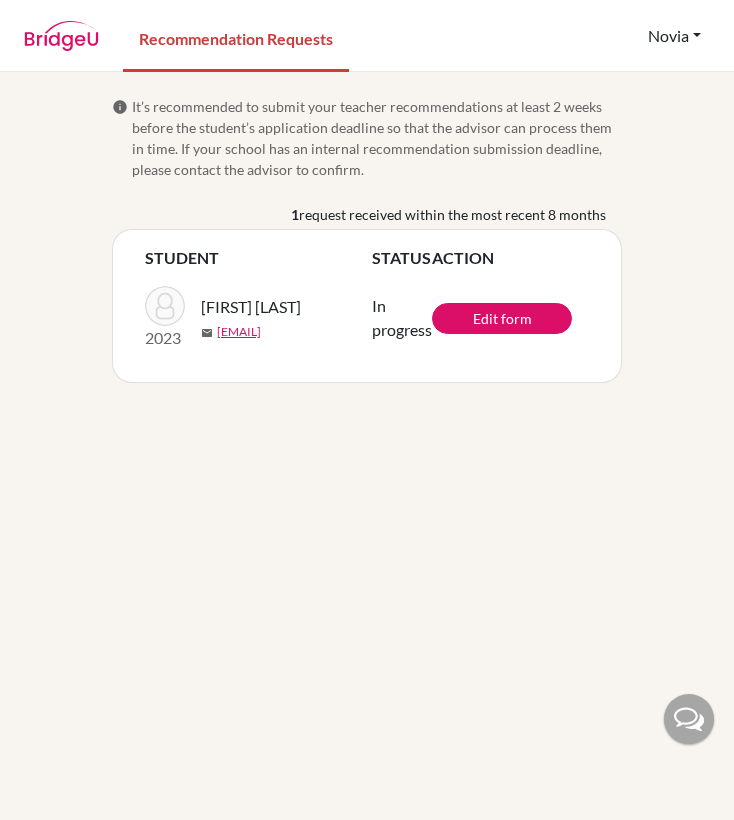 click on "Novia" at bounding box center (674, 36) 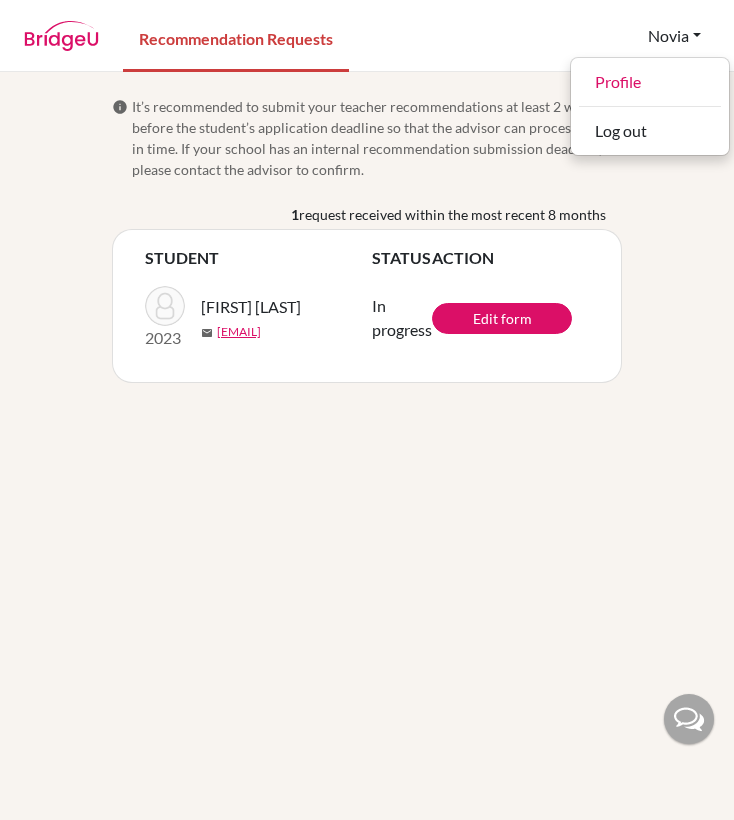 click on "Novia" at bounding box center [674, 36] 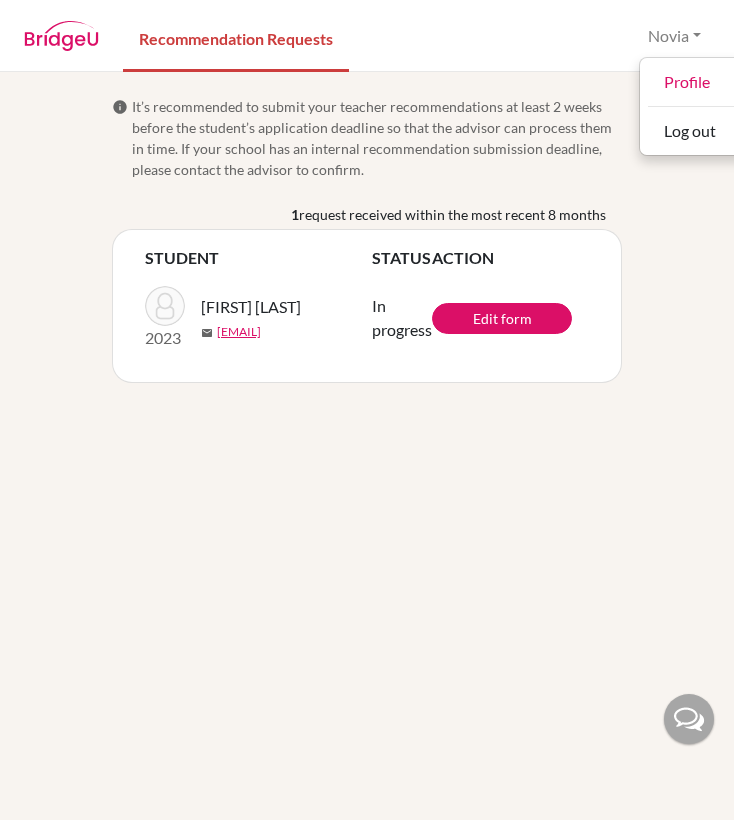 click on "info It’s recommended to submit your teacher recommendations at least 2 weeks before the student’s application deadline so that the advisor can process them in time. If your school has an internal recommendation submission deadline, please contact the advisor to confirm. 1  request received within the most recent 8 months STUDENT STATUS ACTION 2023 Uci, Dummy mail fitrisucipuspitasari@gmail.com In progress Edit form" at bounding box center (367, 446) 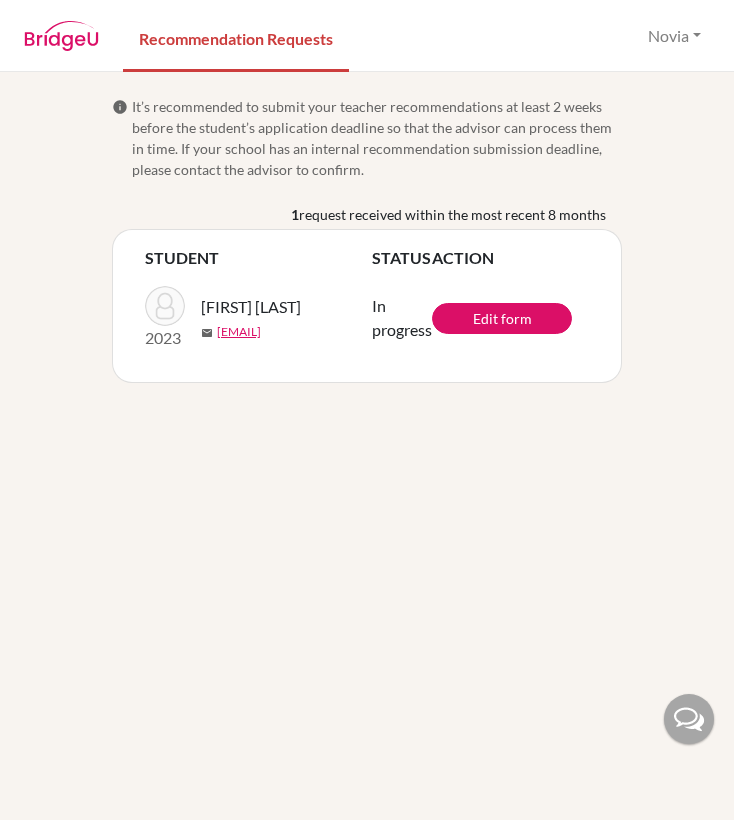 click on "It’s recommended to submit your teacher recommendations at least 2 weeks before the student’s application deadline so that the advisor can process them in time. If your school has an internal recommendation submission deadline, please contact the advisor to confirm." at bounding box center [377, 138] 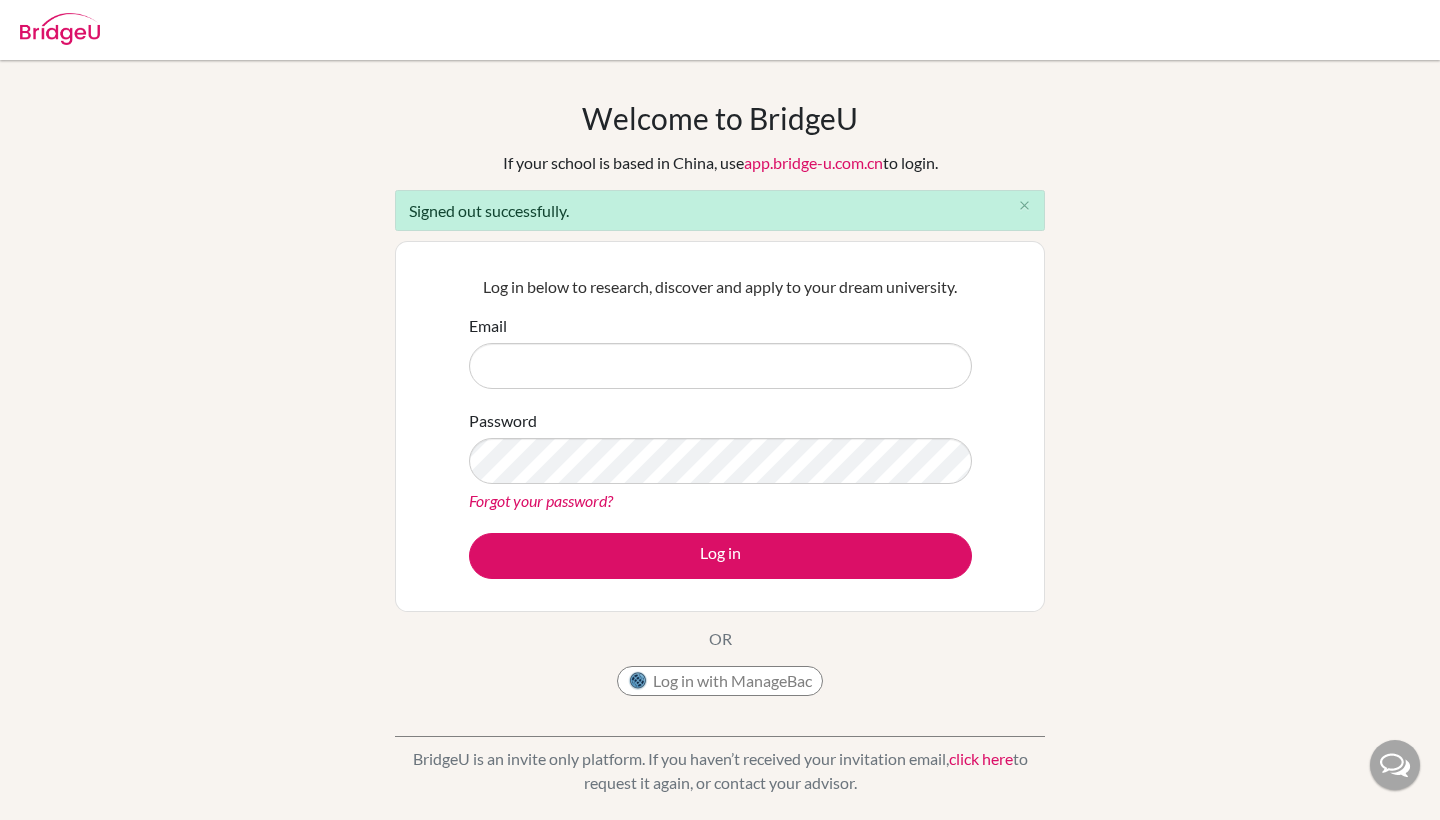 scroll, scrollTop: 0, scrollLeft: 0, axis: both 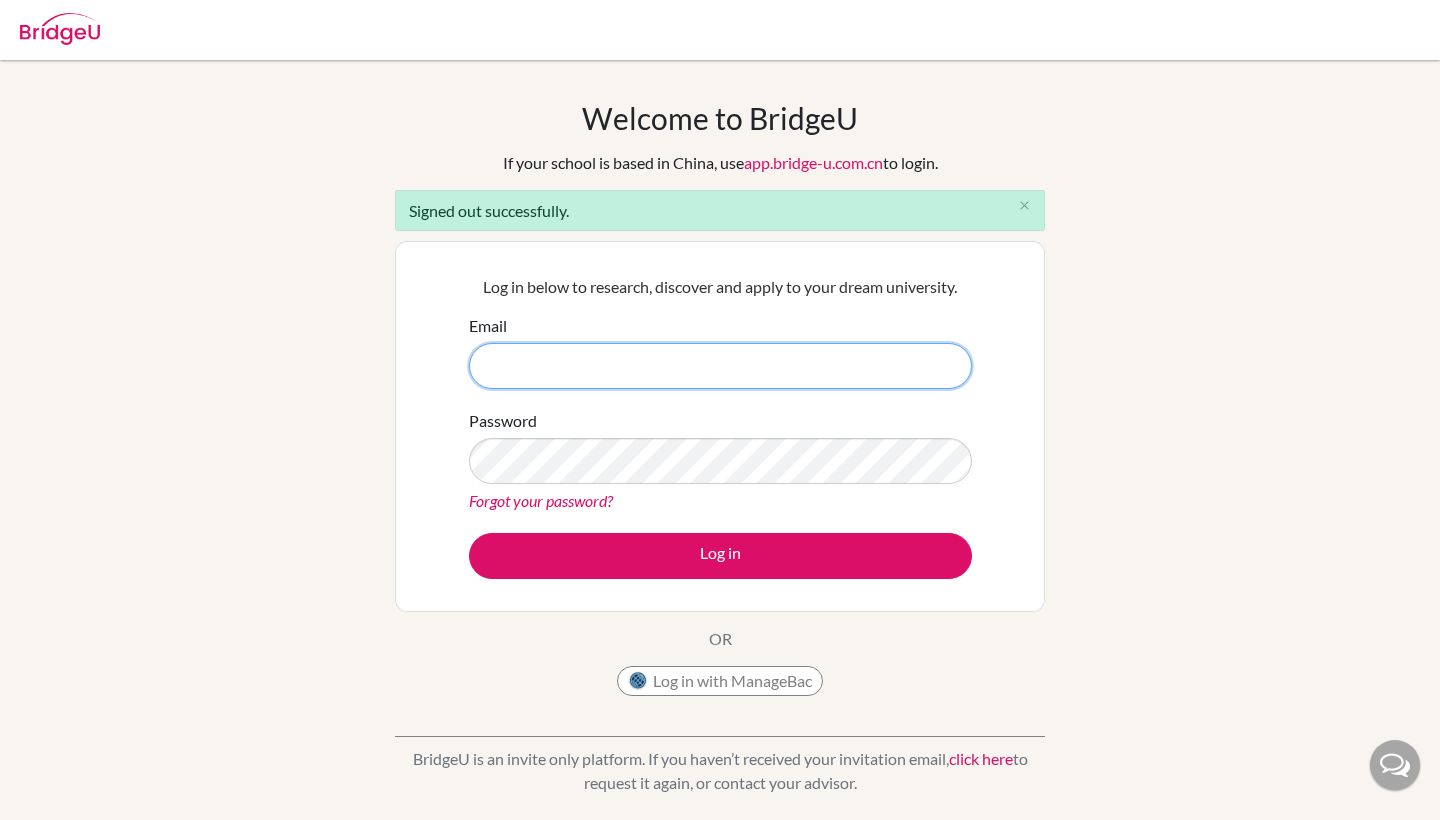 type on "novia.renita@sisschools.org" 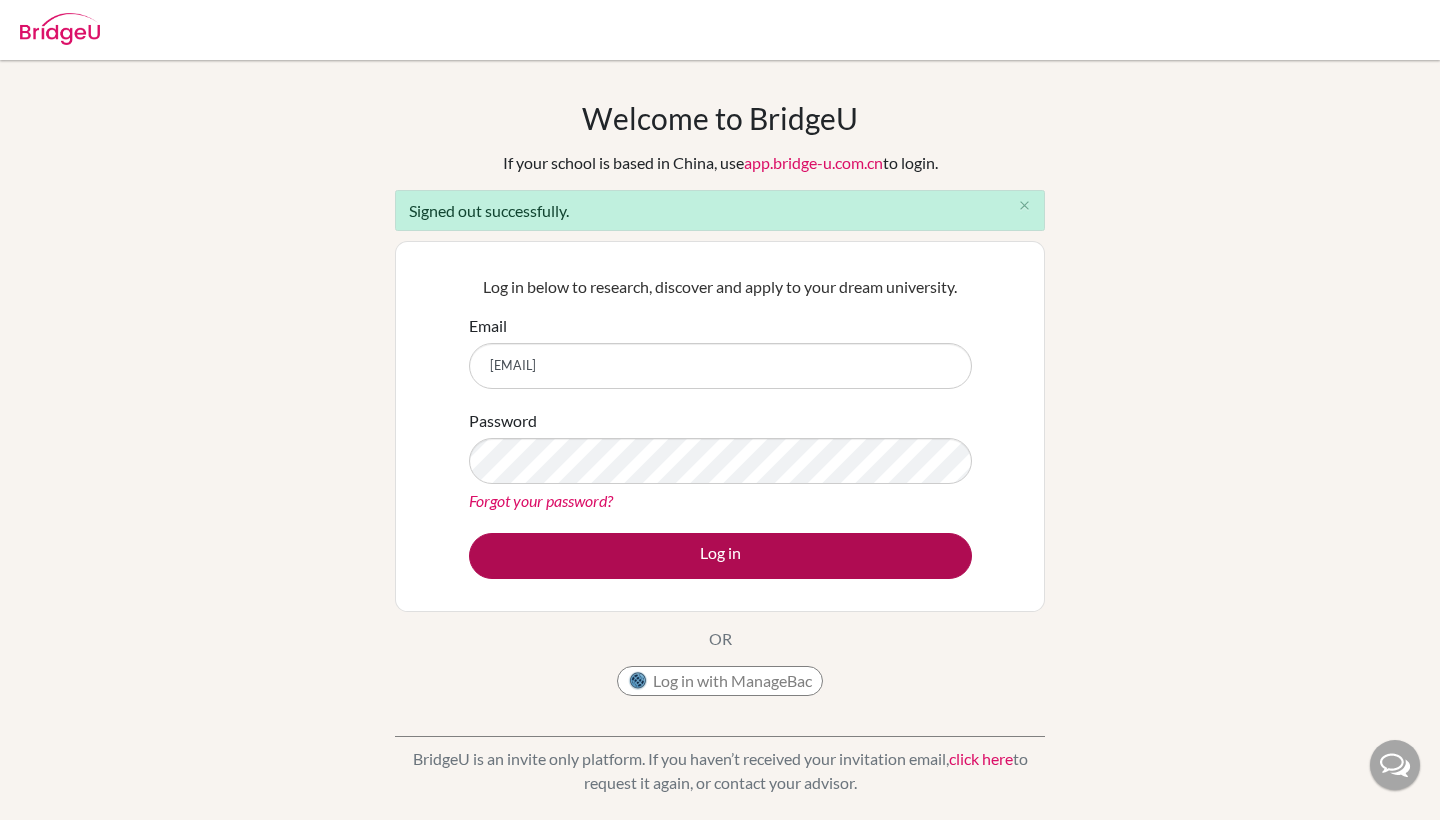 click on "Log in" at bounding box center [720, 556] 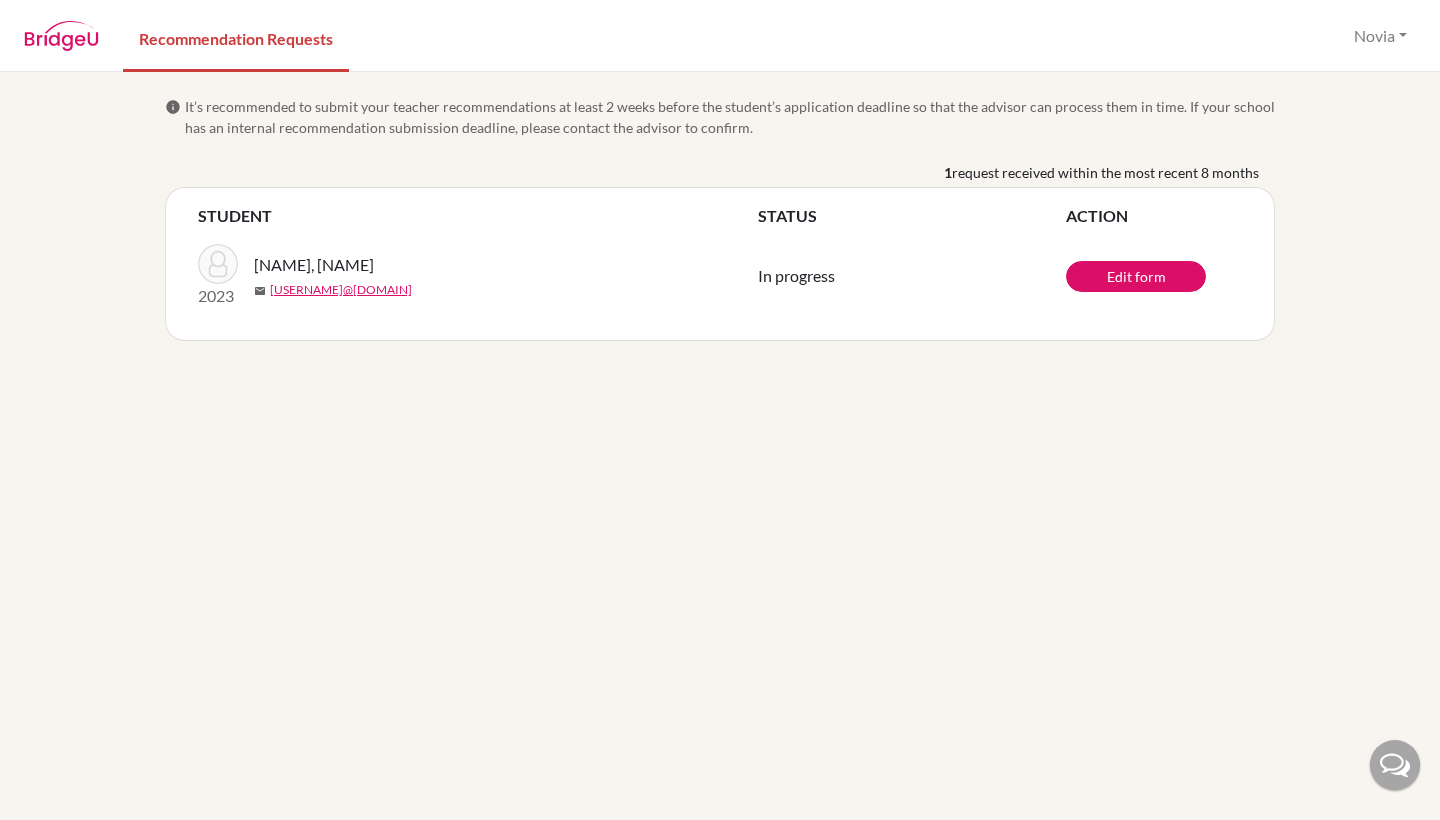 scroll, scrollTop: 0, scrollLeft: 0, axis: both 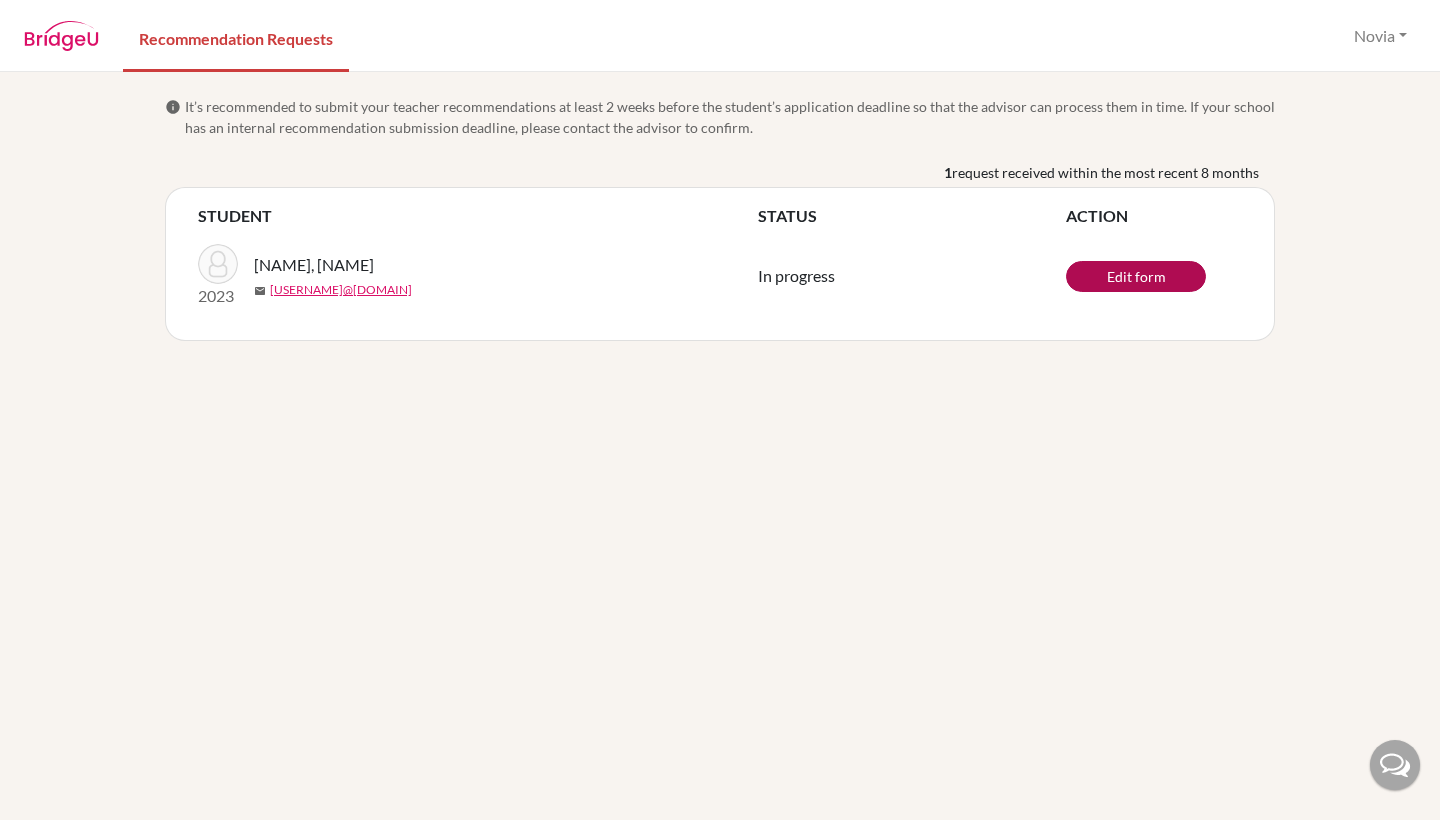 click on "Edit form" at bounding box center (1136, 276) 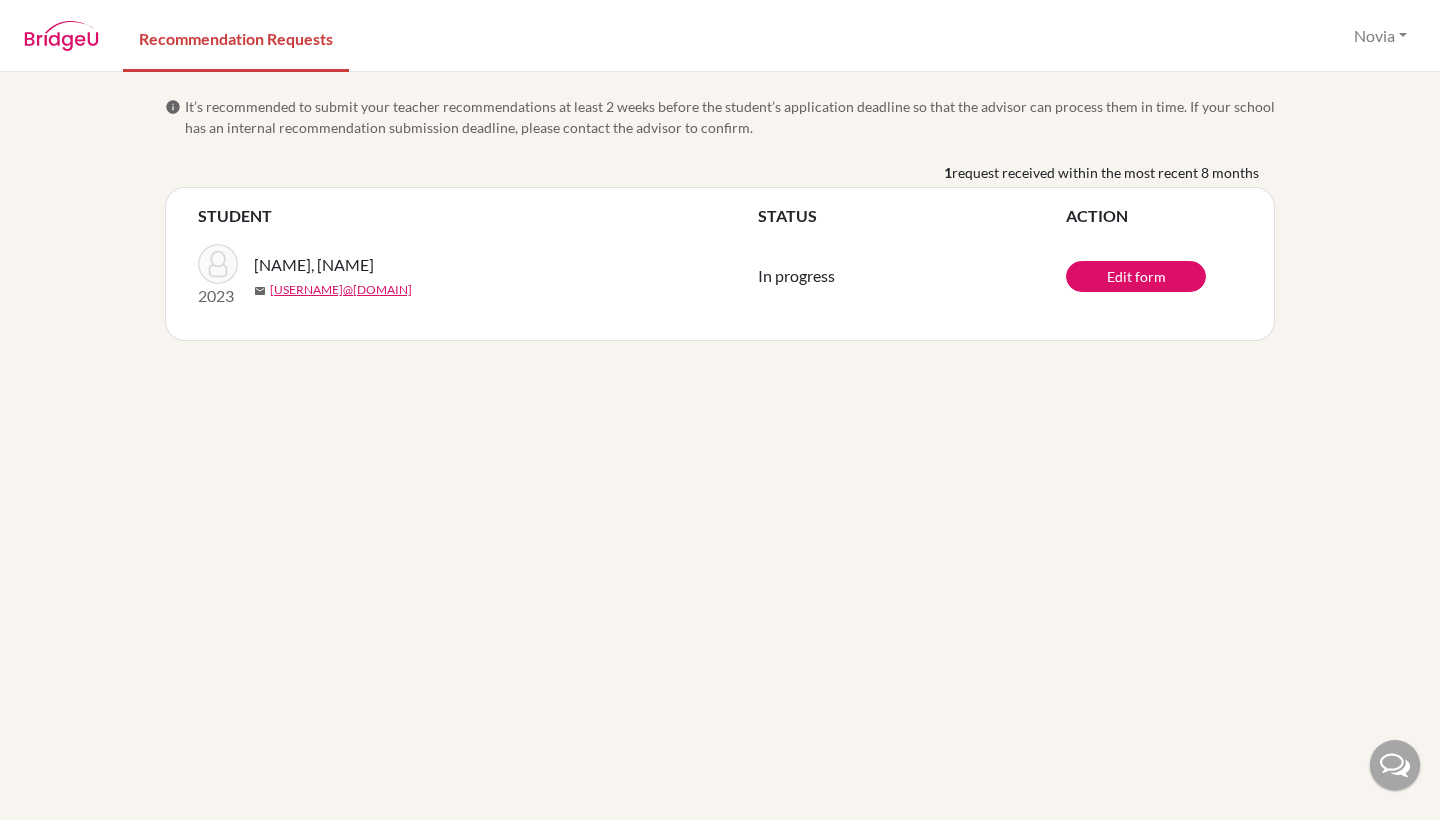 scroll, scrollTop: 0, scrollLeft: 0, axis: both 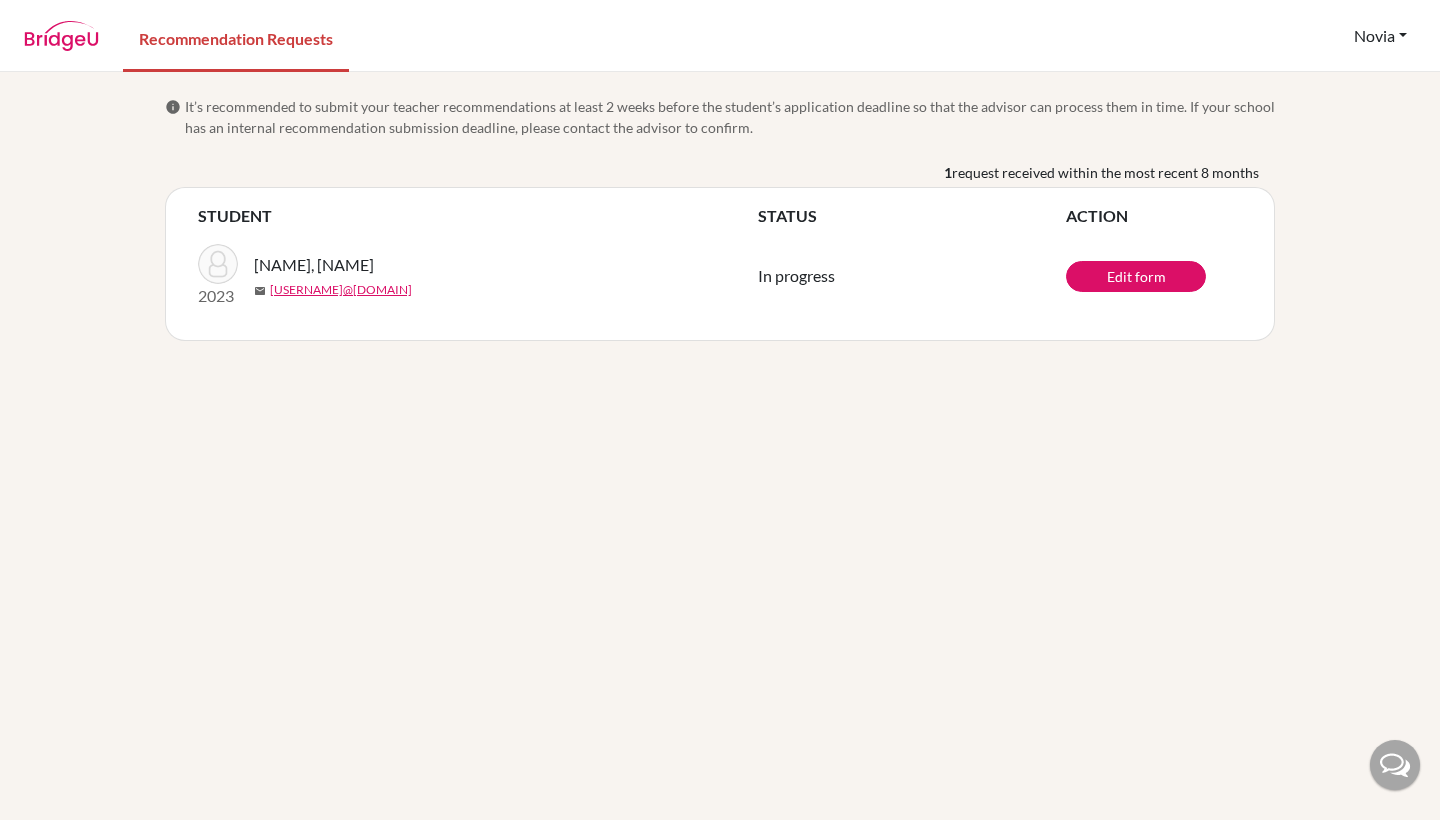 click on "Novia" at bounding box center (1380, 36) 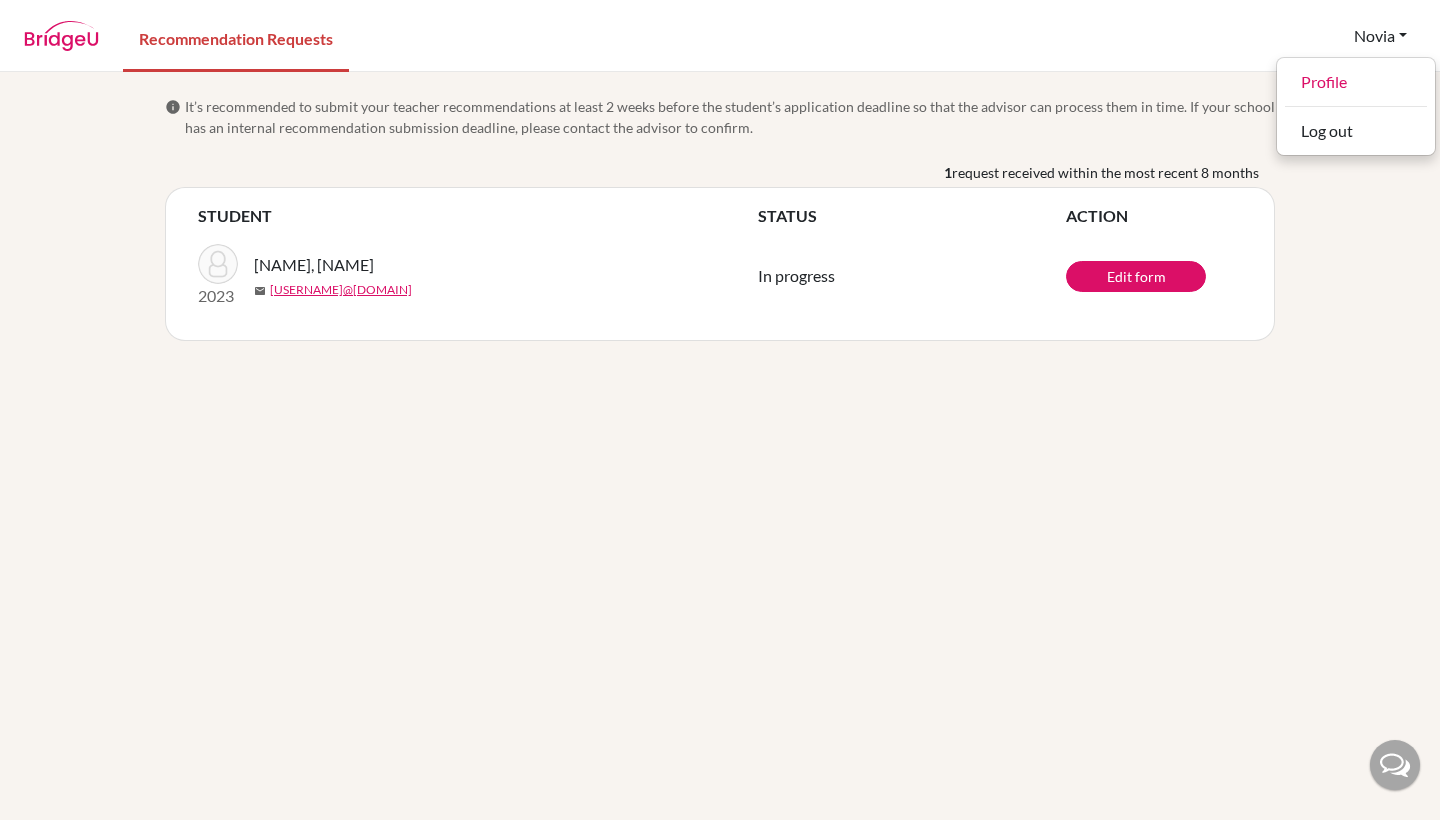 click on "Novia" at bounding box center (1380, 36) 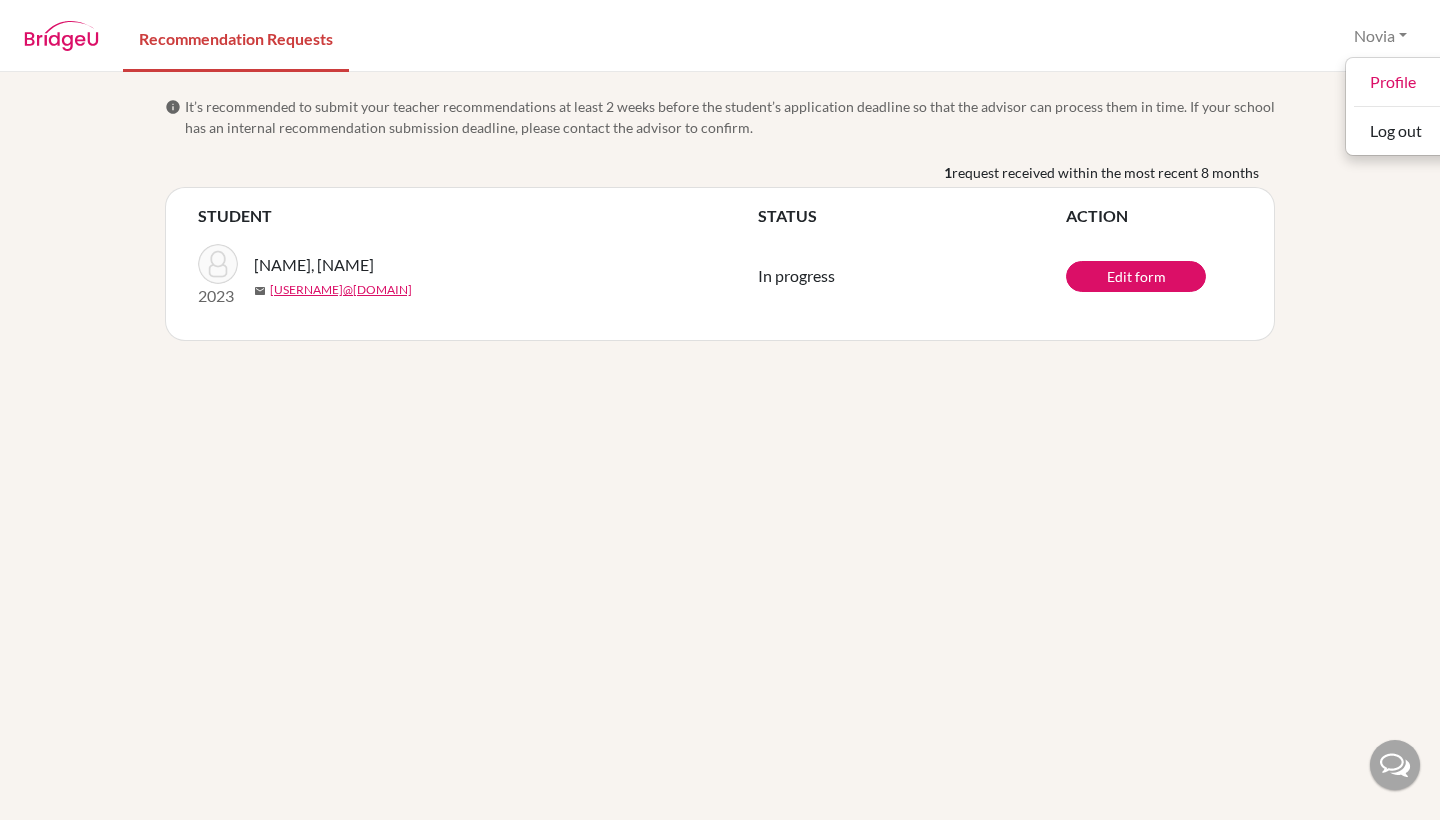 click at bounding box center [61, 36] 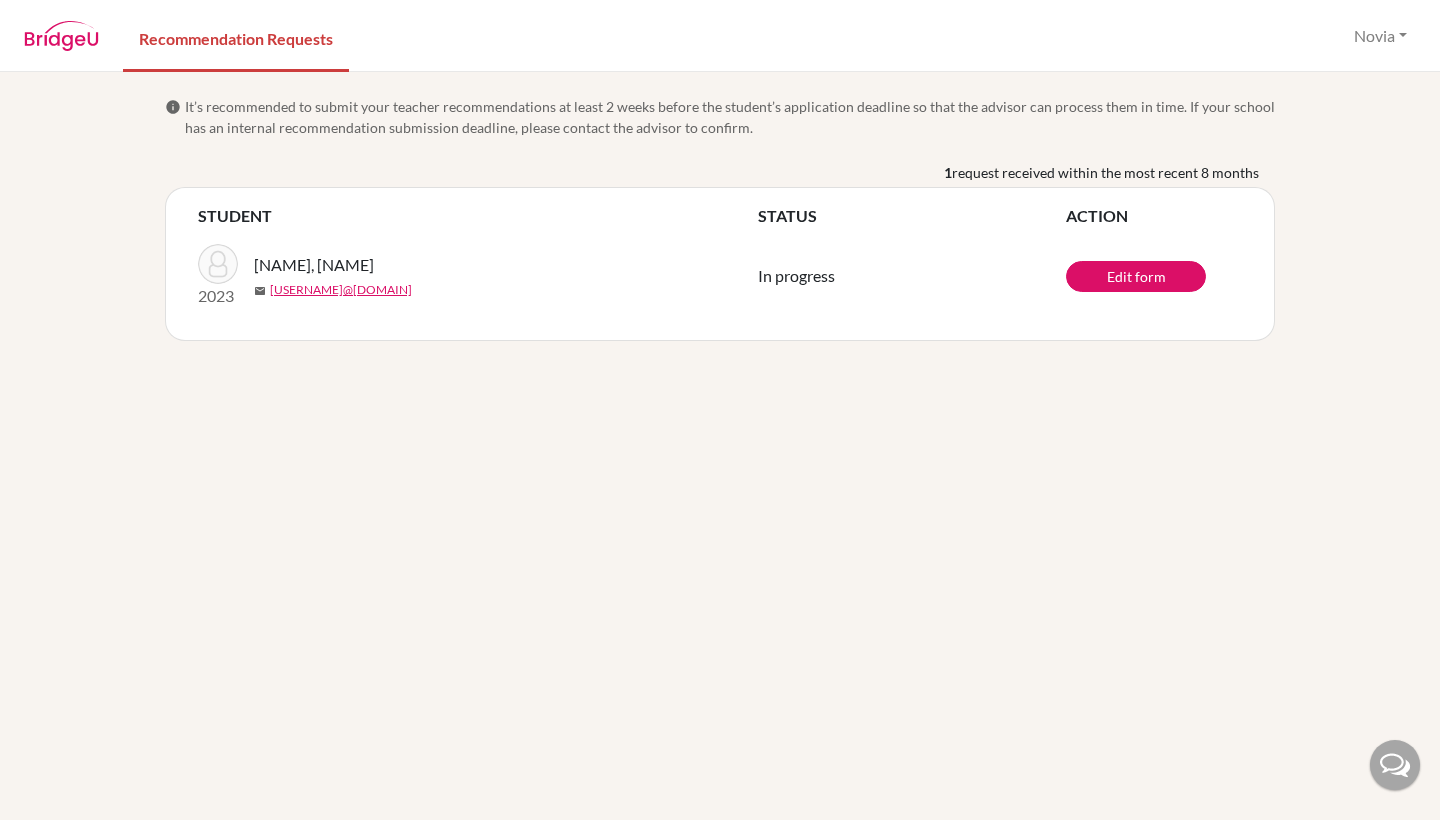 click on "STUDENT" at bounding box center (478, 216) 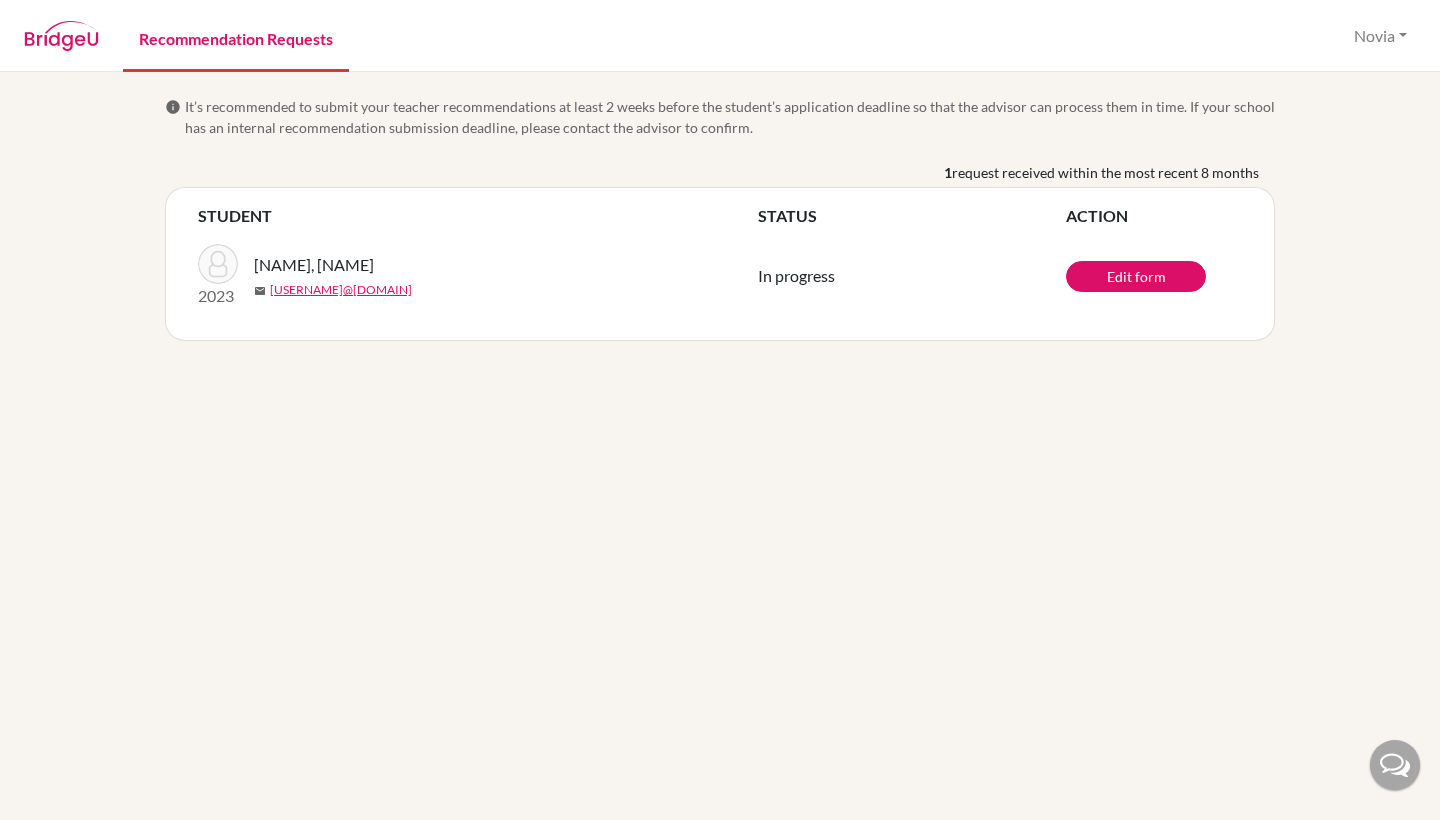 click on "Recommendation Requests" 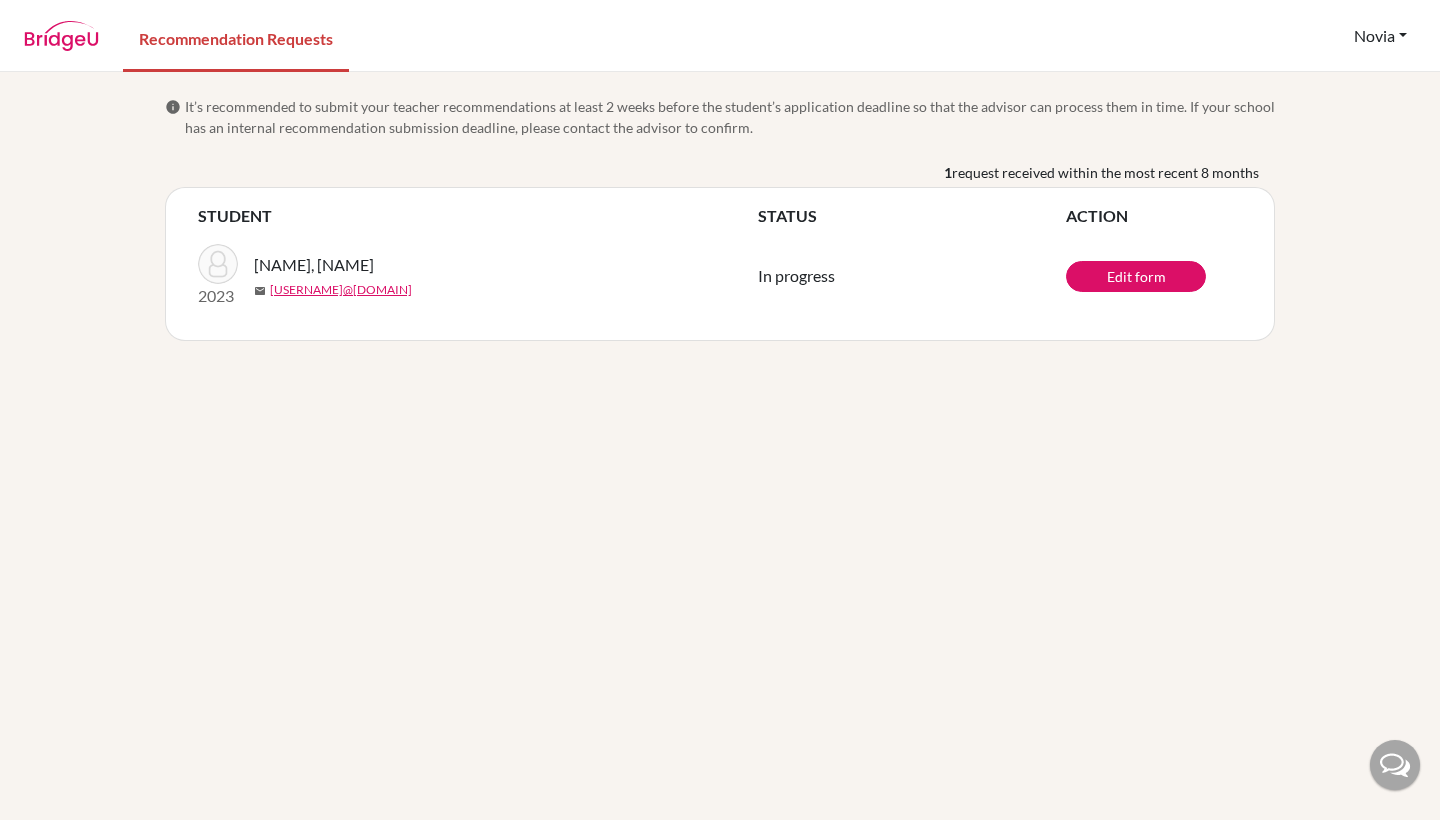 click on "Novia" at bounding box center (1380, 36) 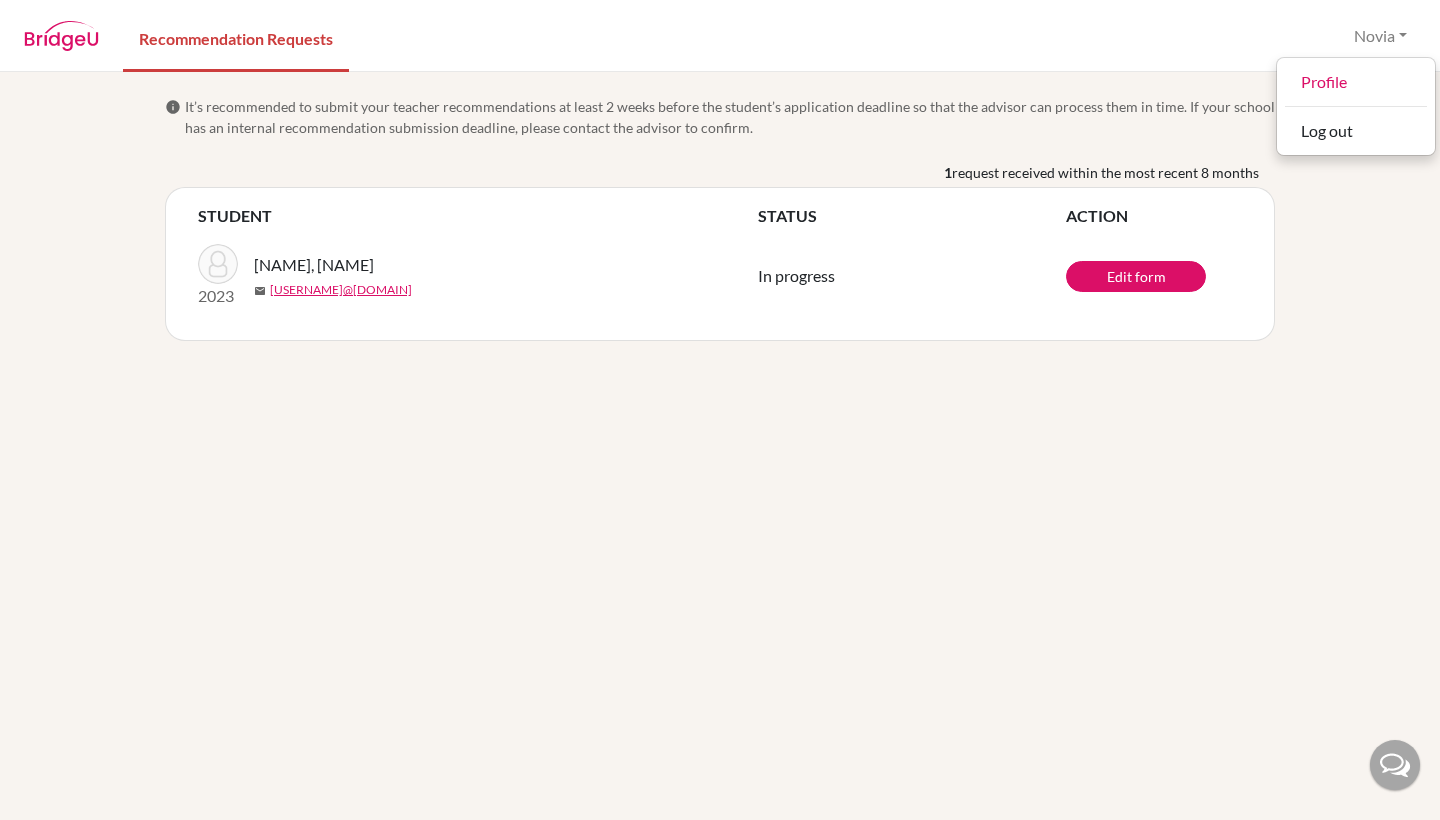 click at bounding box center [61, 36] 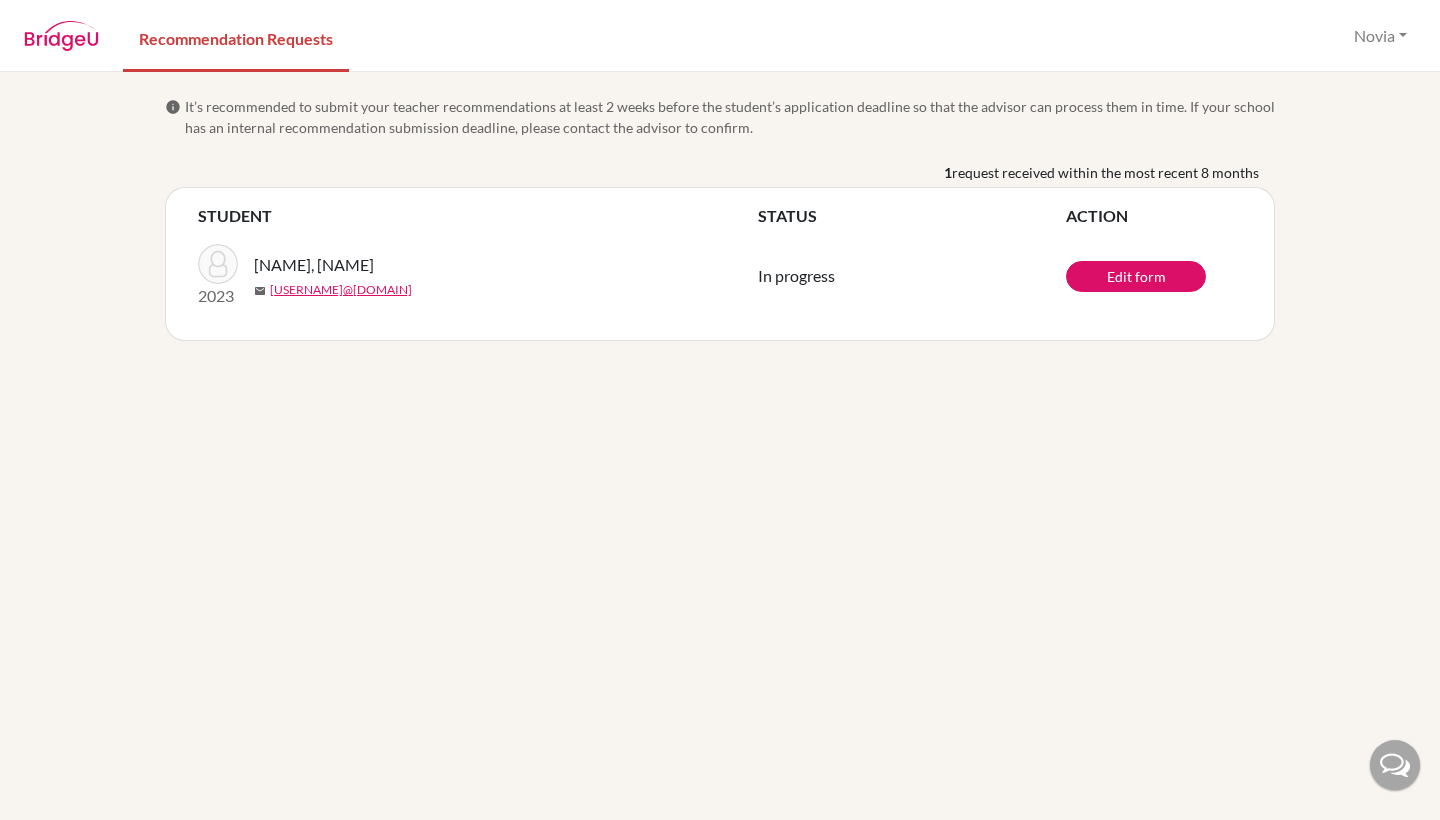 click on "Recommendation Requests  [NAME]  Profile   Log out" at bounding box center (720, 35) 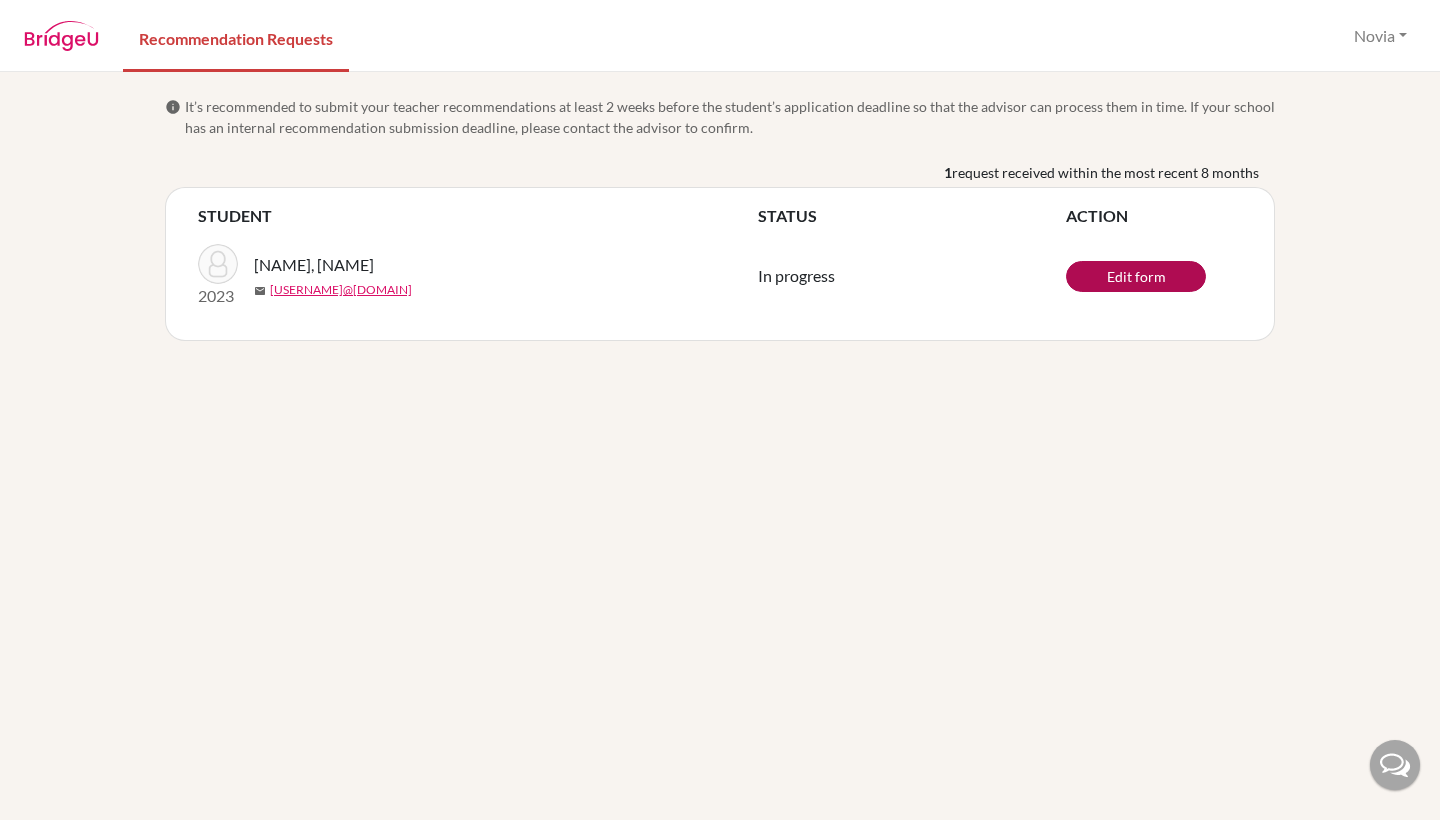 click on "Edit form" at bounding box center (1136, 276) 